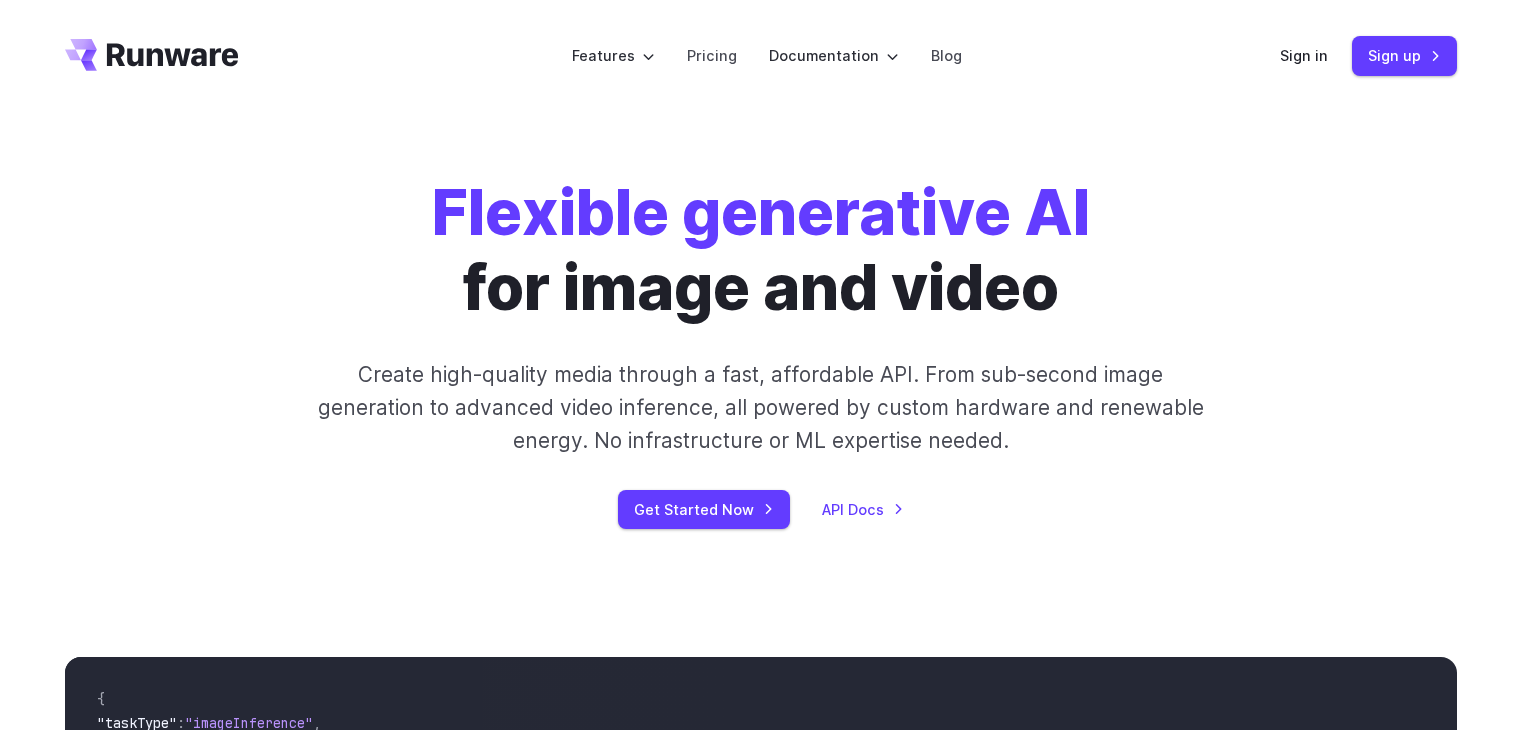 scroll, scrollTop: 0, scrollLeft: 0, axis: both 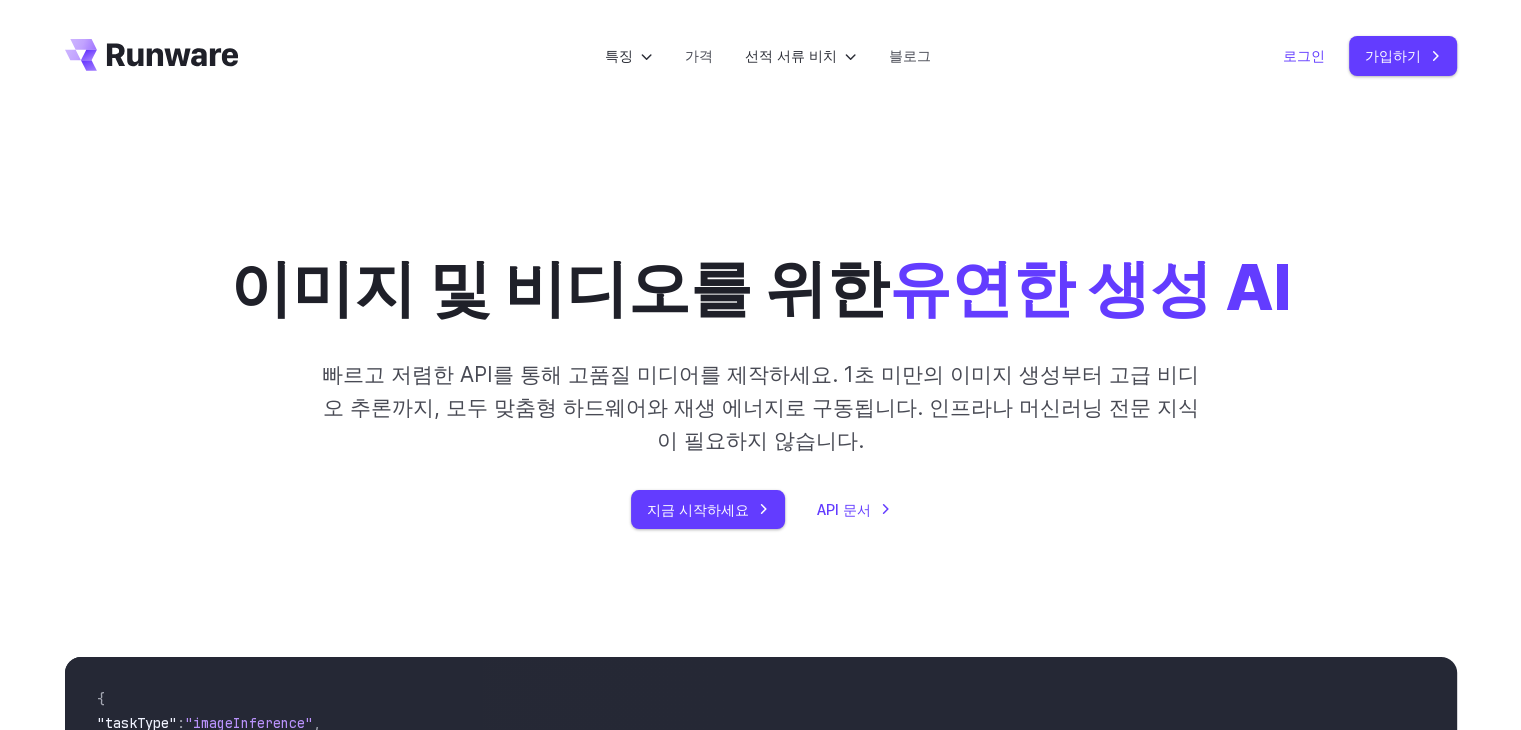 click on "로그인" at bounding box center (1304, 55) 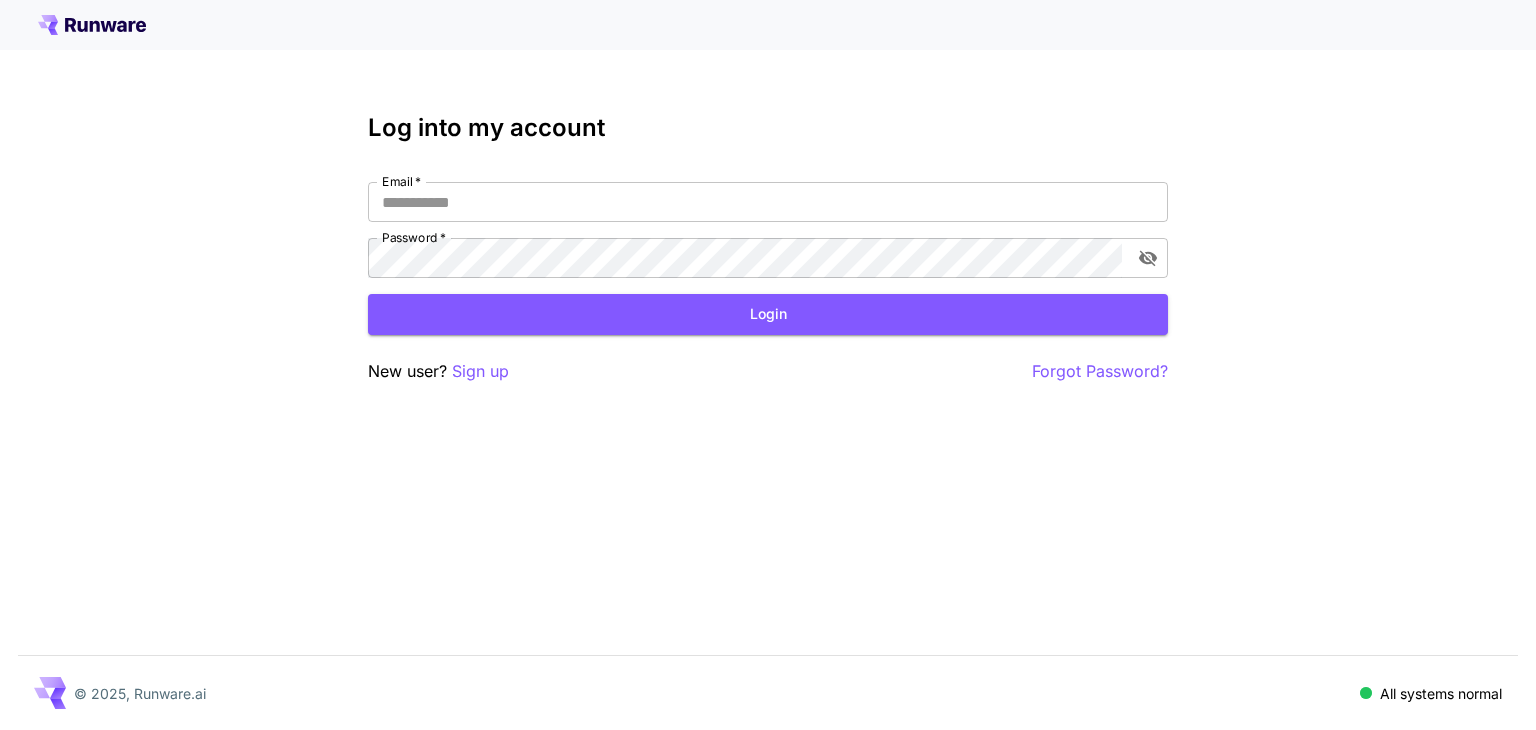 scroll, scrollTop: 0, scrollLeft: 0, axis: both 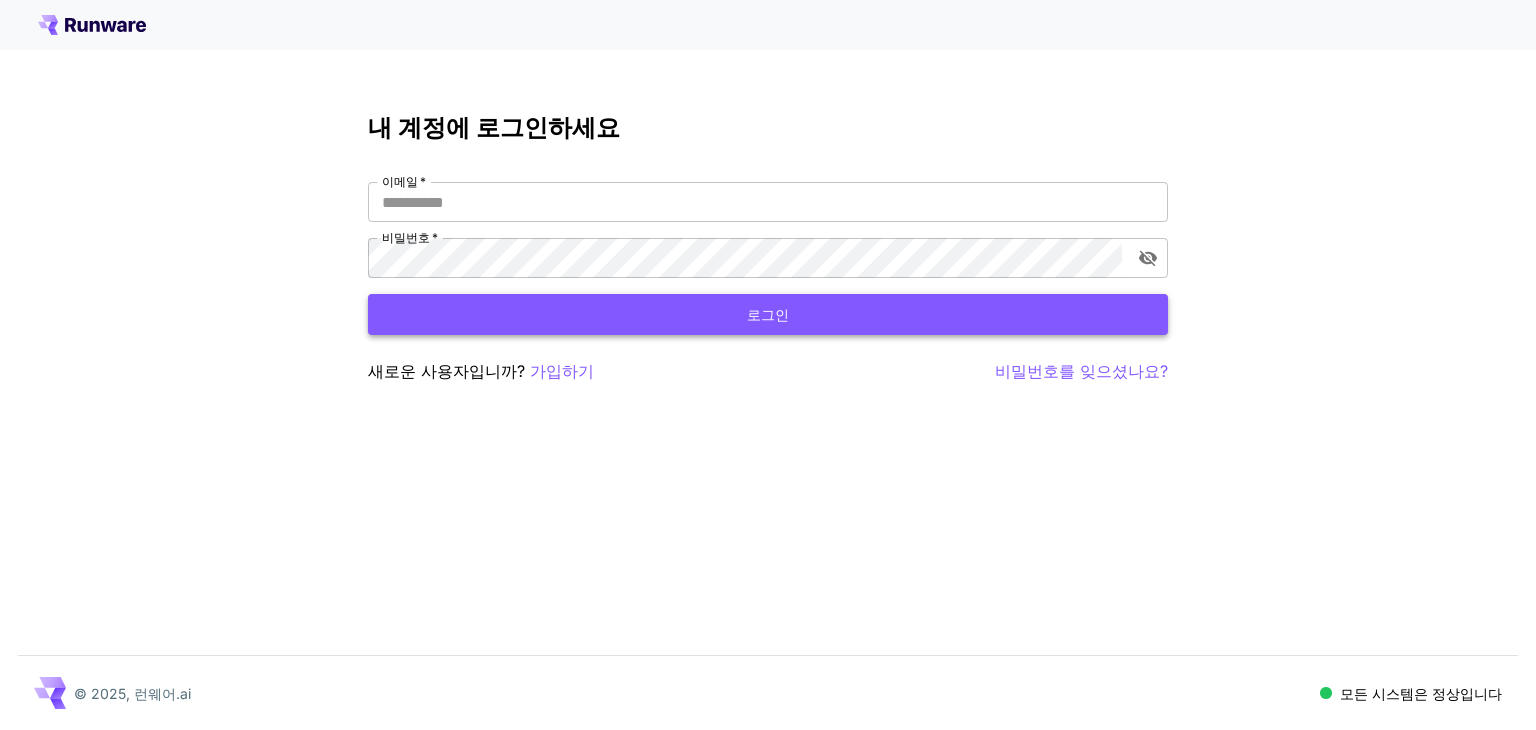 type on "**********" 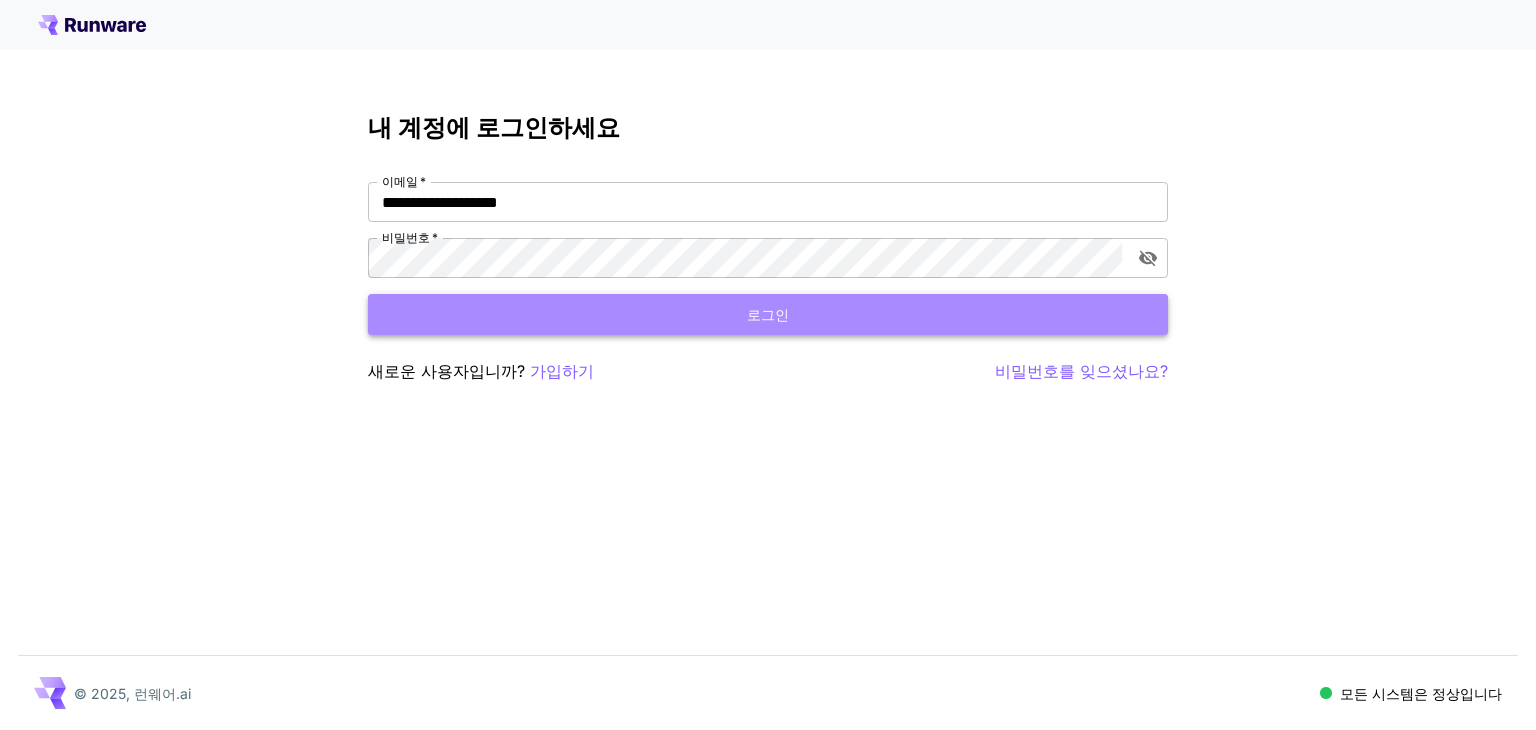 click on "로그인" at bounding box center [768, 314] 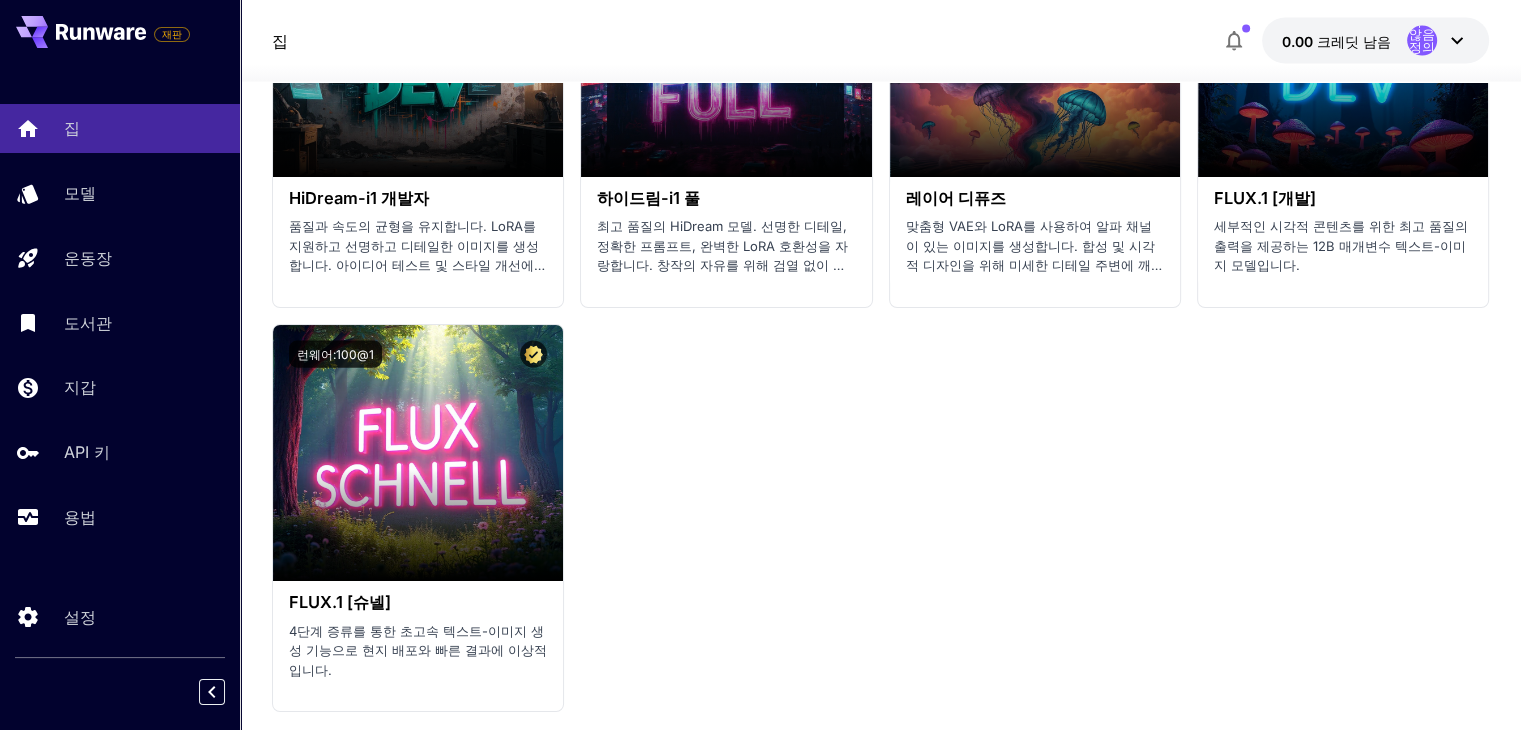 scroll, scrollTop: 4300, scrollLeft: 0, axis: vertical 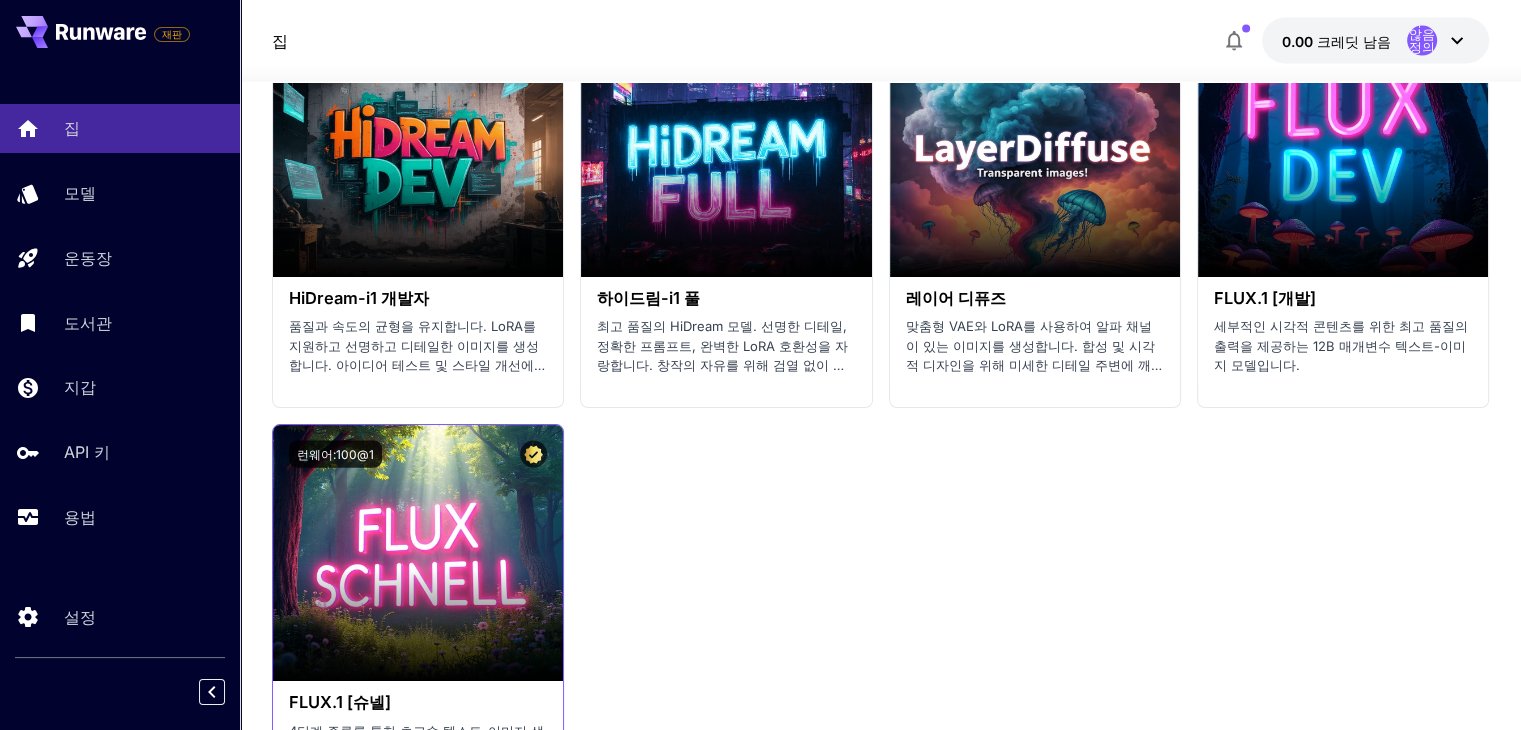 click on "런웨어:100@1" at bounding box center [418, 454] 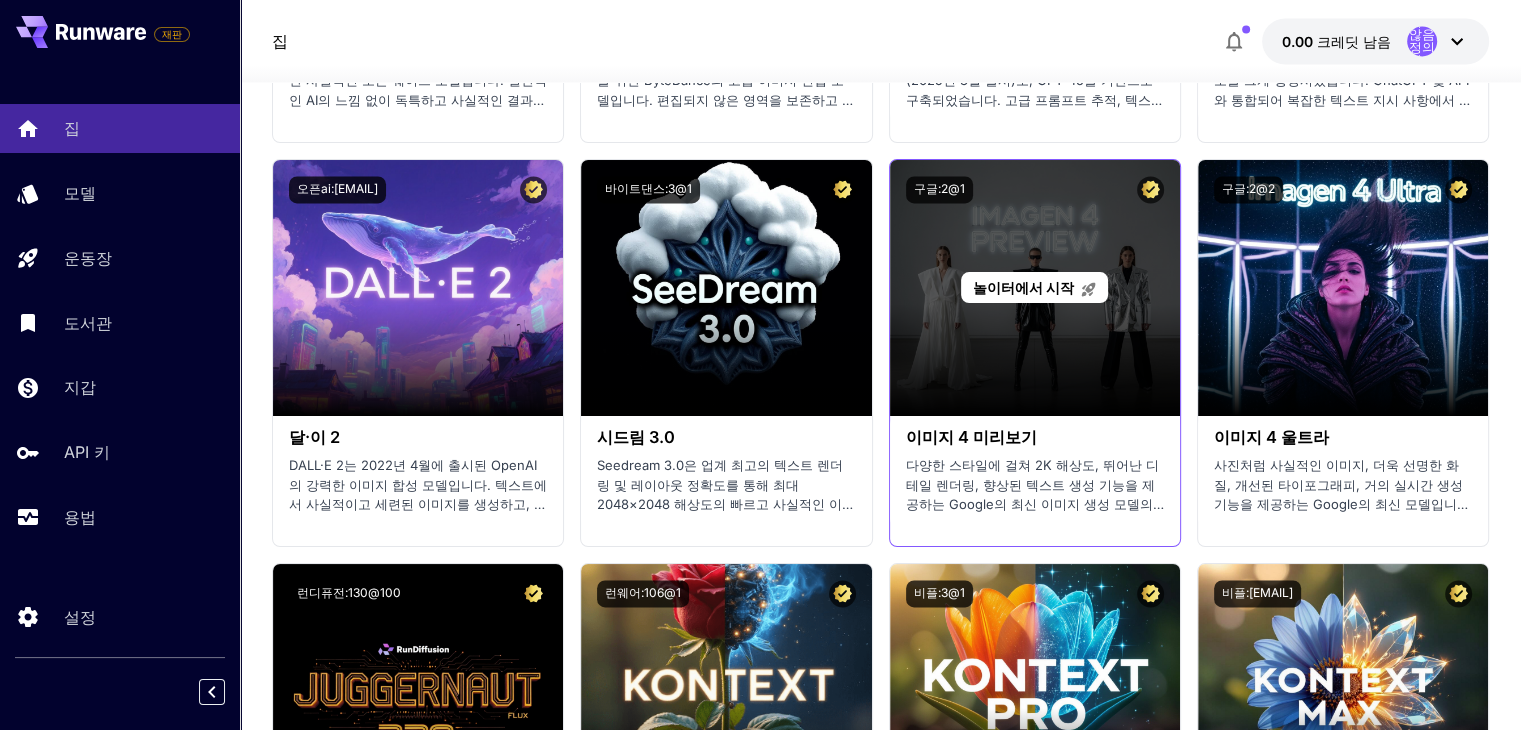 scroll, scrollTop: 2900, scrollLeft: 0, axis: vertical 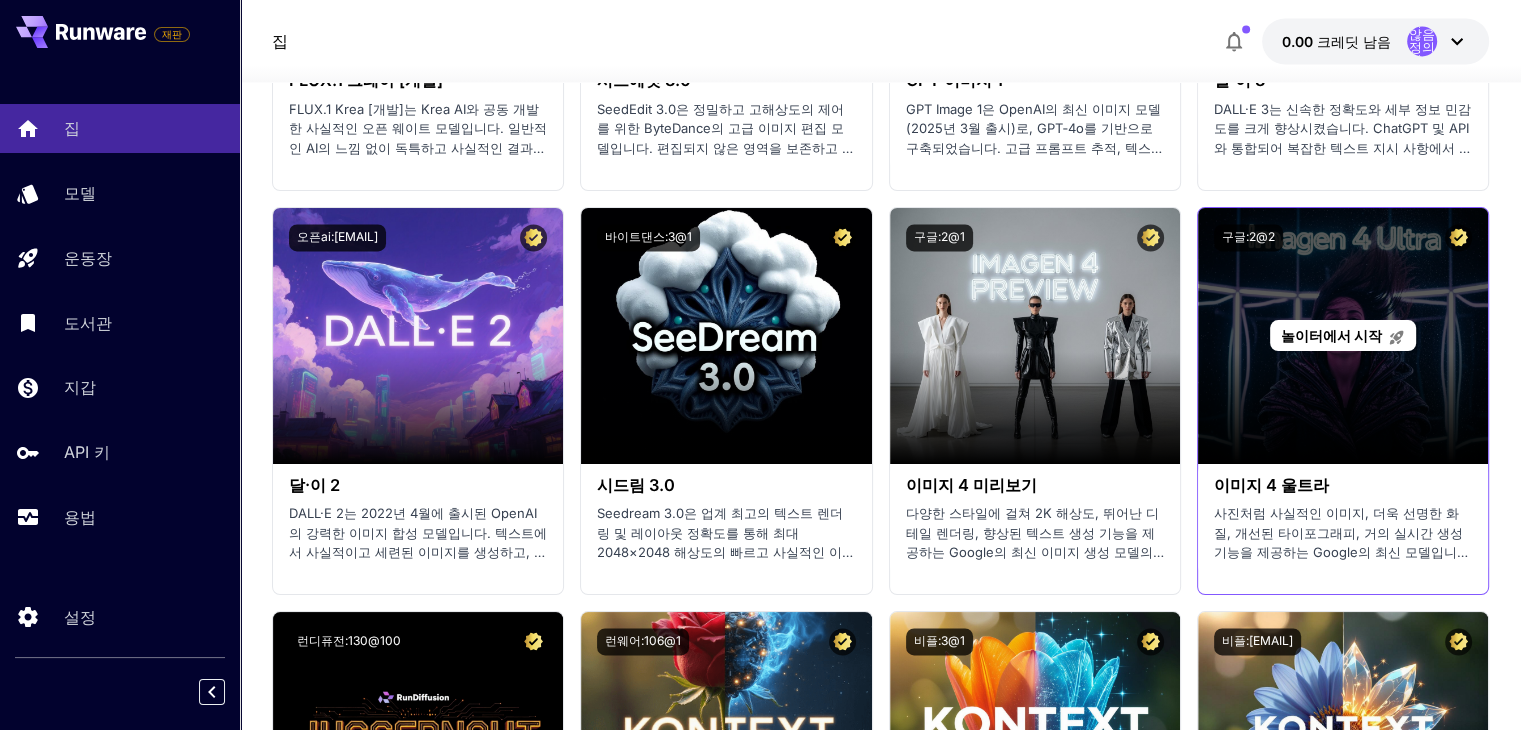 click on "놀이터에서 시작" at bounding box center (1343, 336) 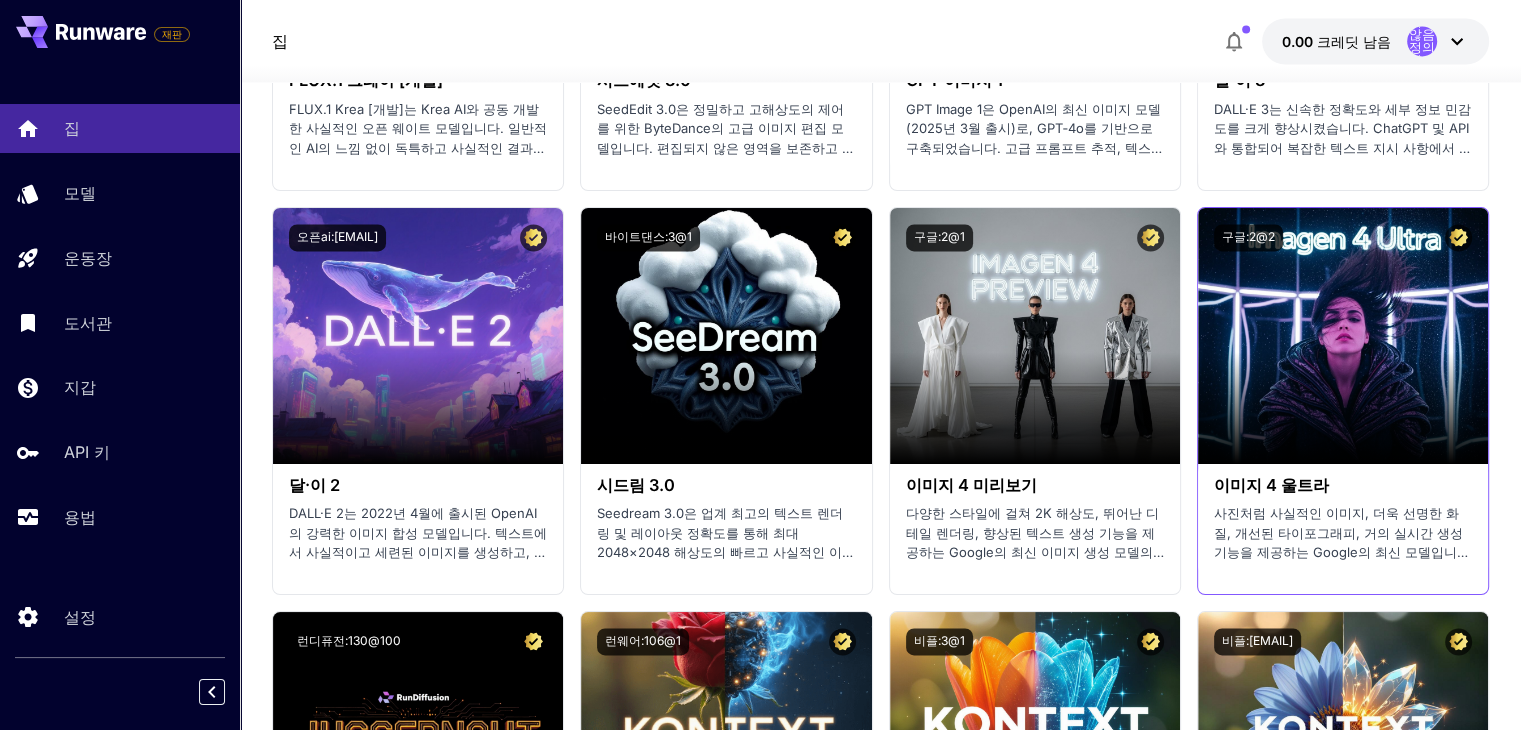 click on "사진처럼 사실적인 이미지, 더욱 선명한 화질, 개선된 타이포그래피, 거의 실시간 생성 기능을 제공하는 Google의 최신 모델입니다." at bounding box center (1341, 542) 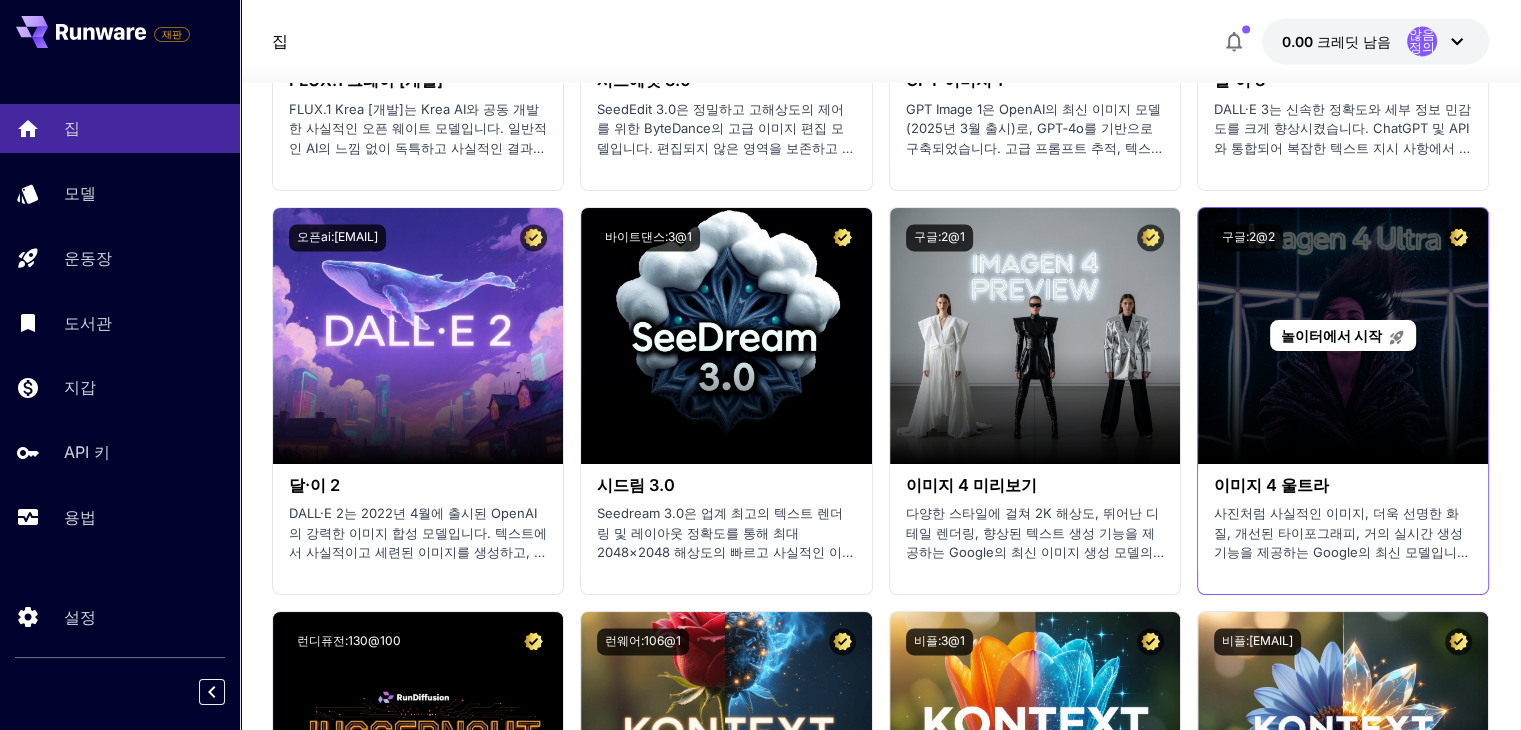 click on "놀이터에서 시작" at bounding box center [1343, 336] 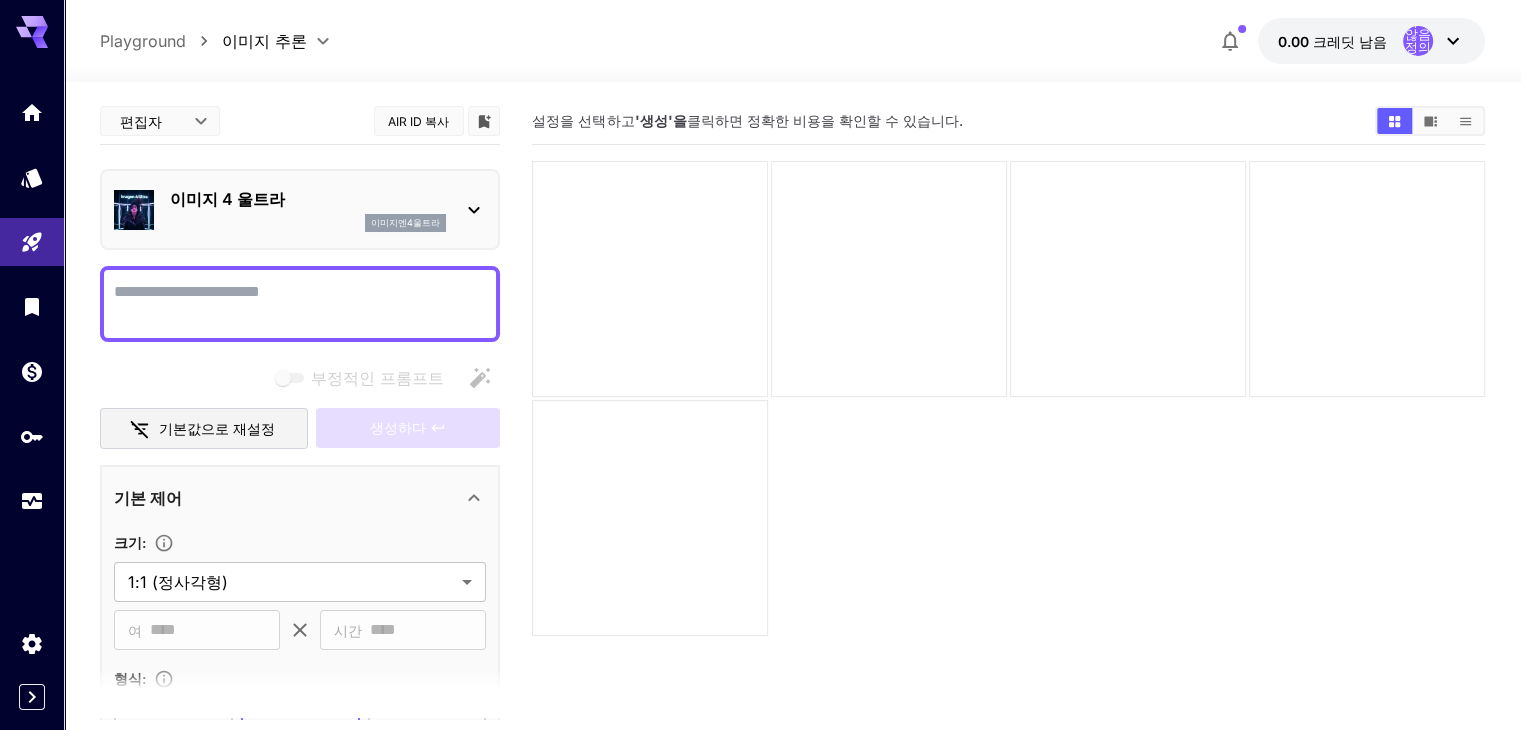 click 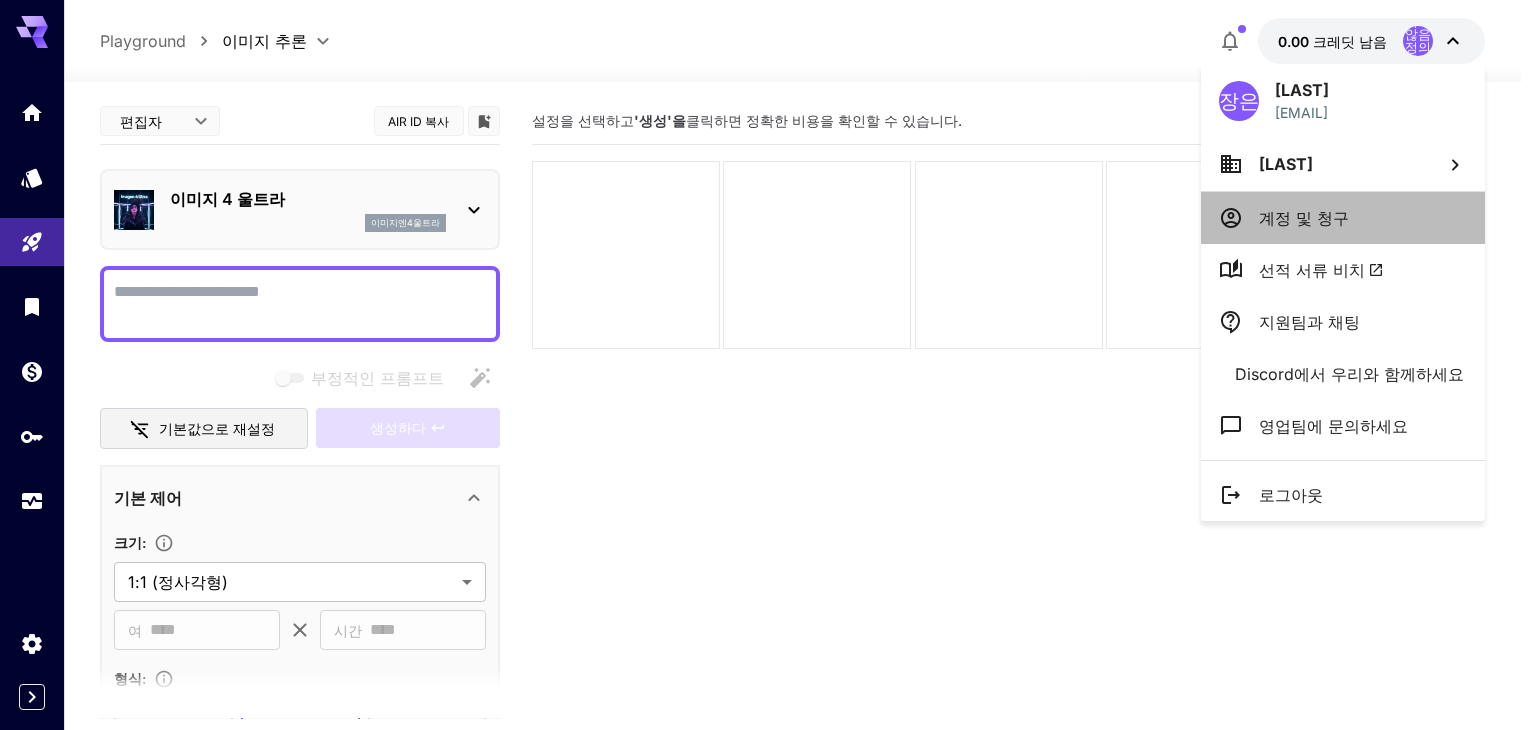 click on "계정 및 청구" at bounding box center [1304, 218] 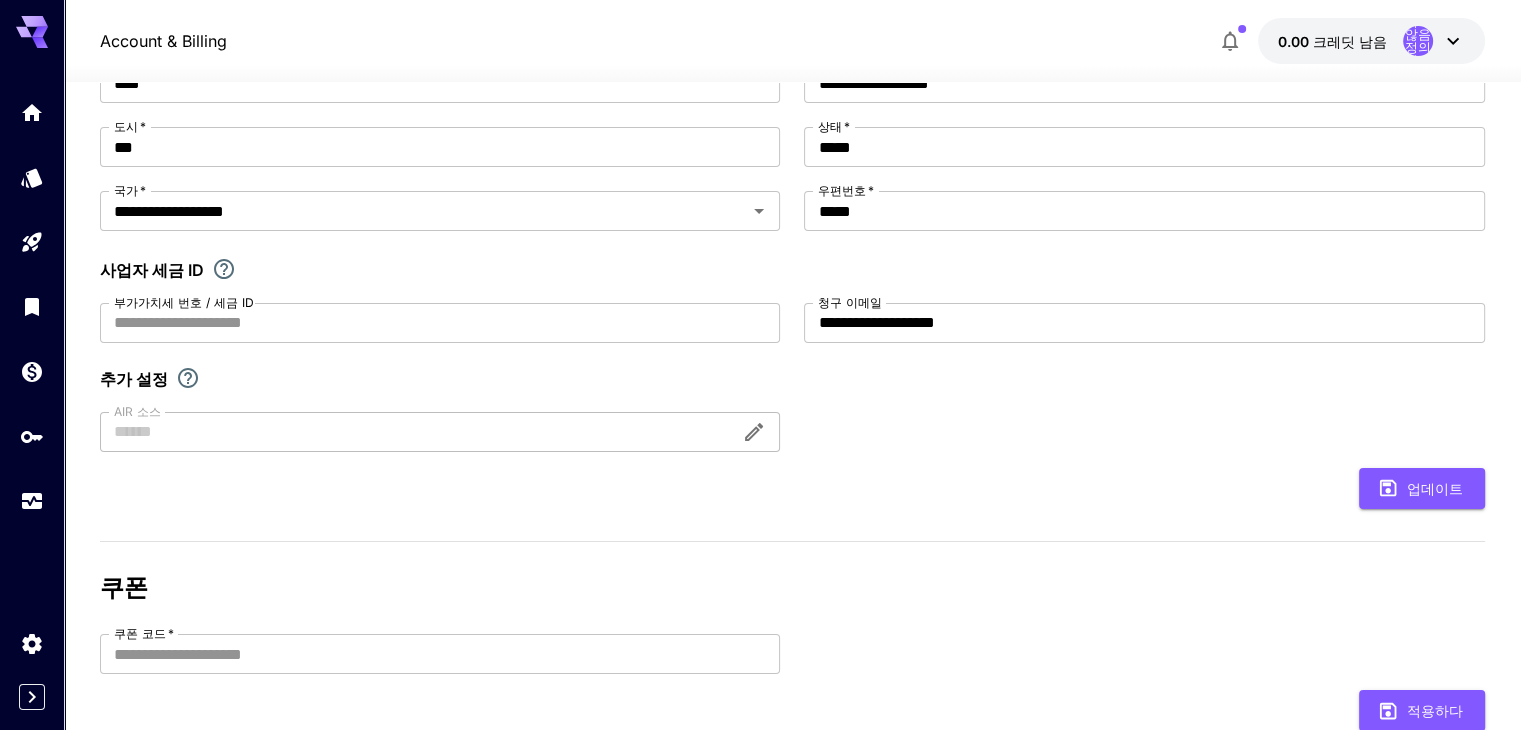 scroll, scrollTop: 300, scrollLeft: 0, axis: vertical 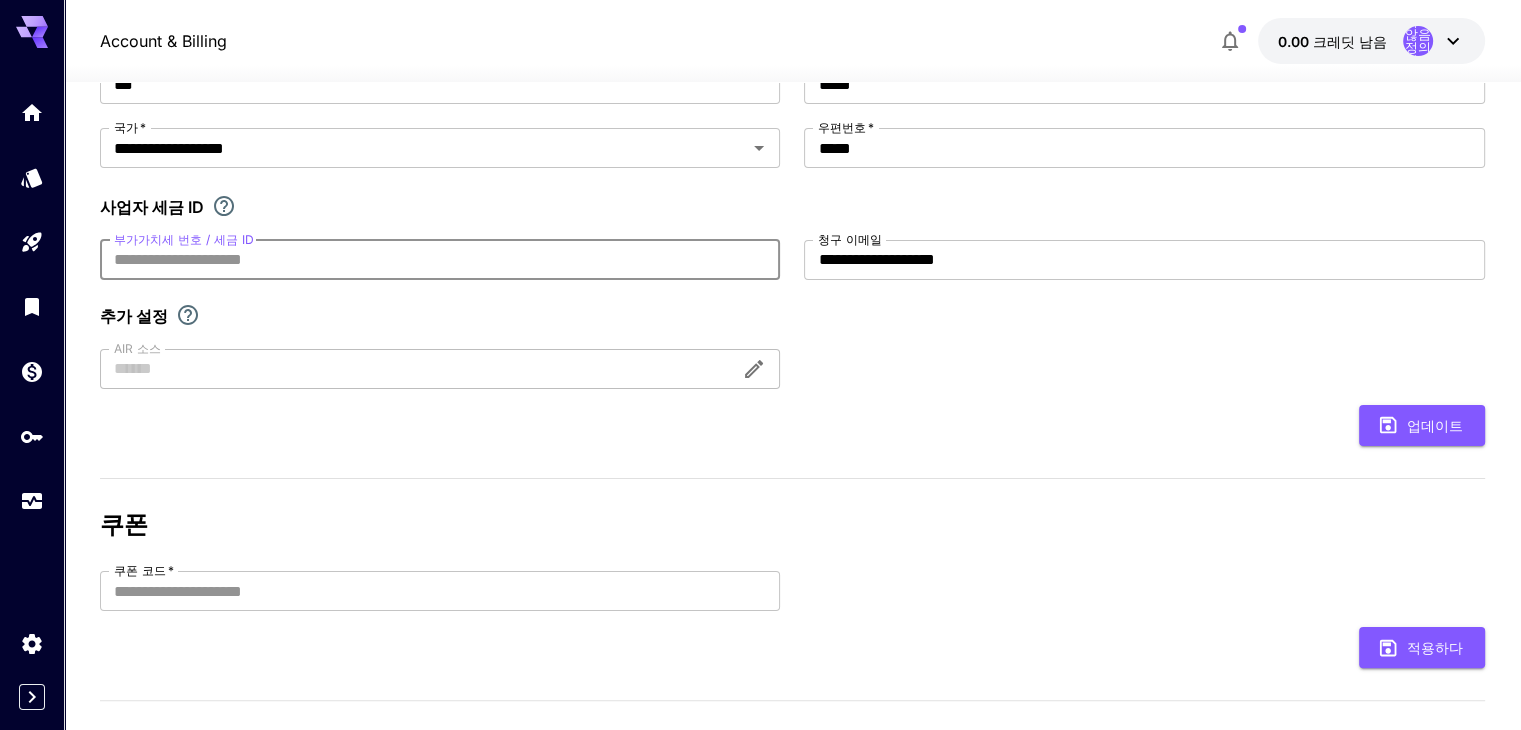 click on "부가가치세 번호 / 세금 ID" at bounding box center (440, 260) 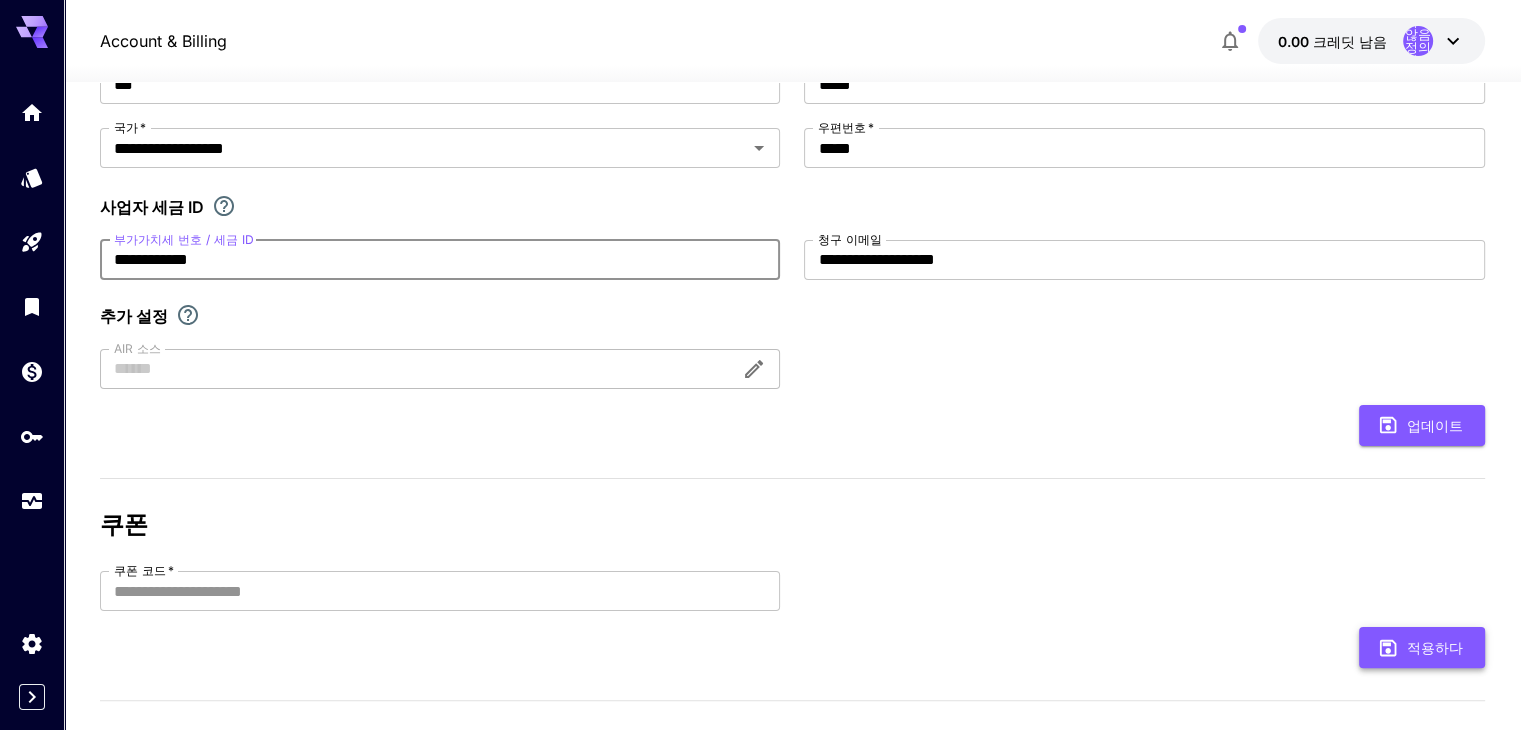 click on "적용하다" at bounding box center [1435, 647] 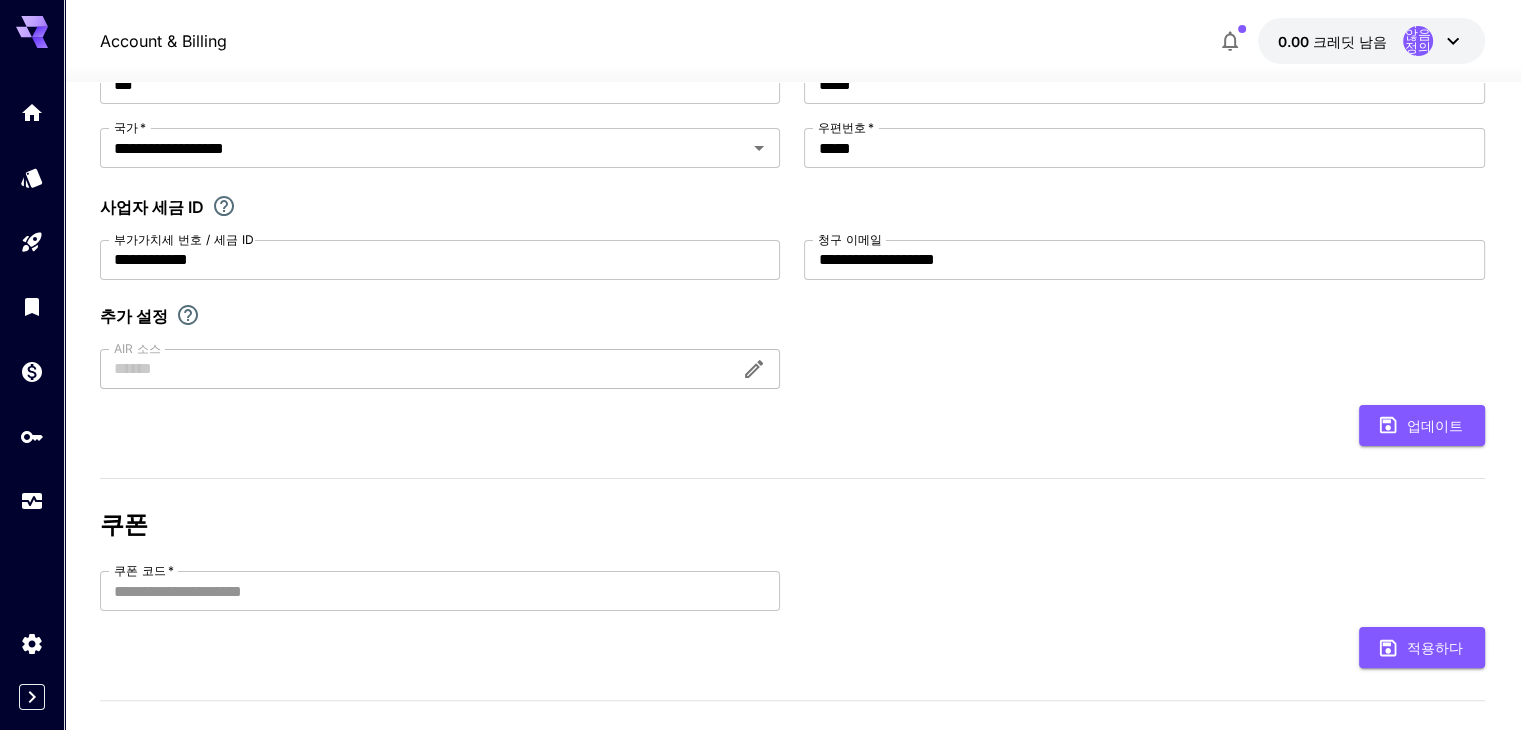click on "쿠폰 쿠폰 코드    * 쿠폰 코드    * 적용하다" at bounding box center [792, 589] 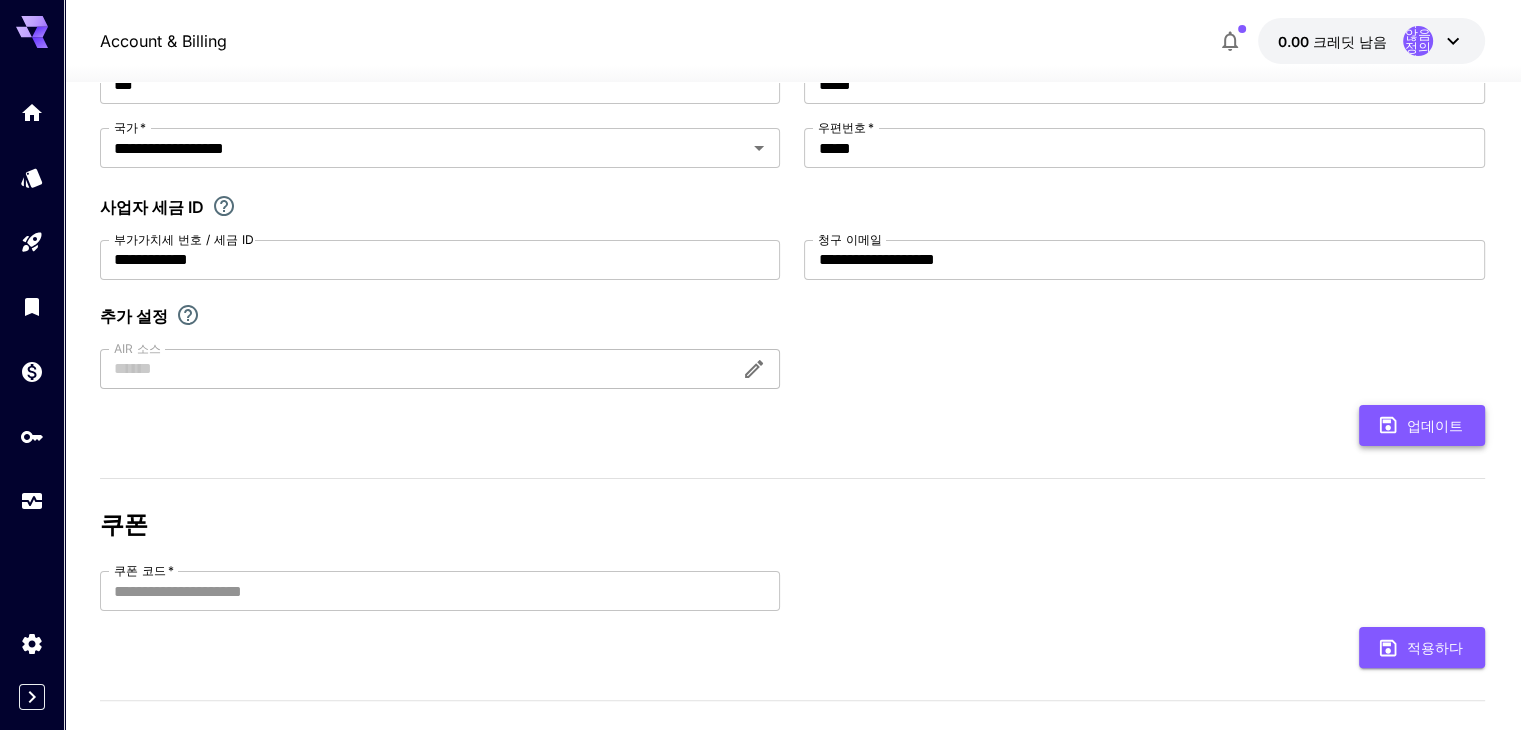 click on "업데이트" at bounding box center (1435, 425) 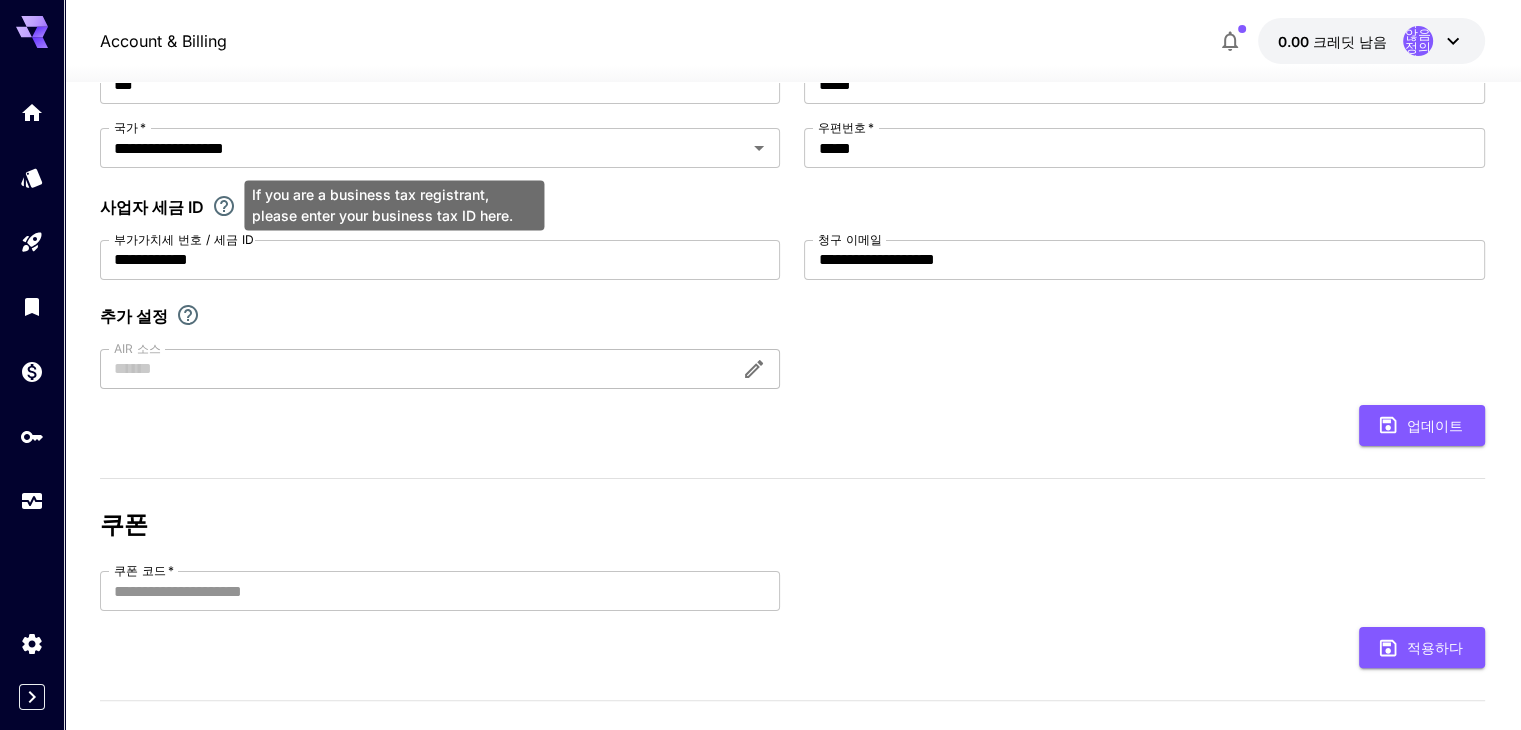 click 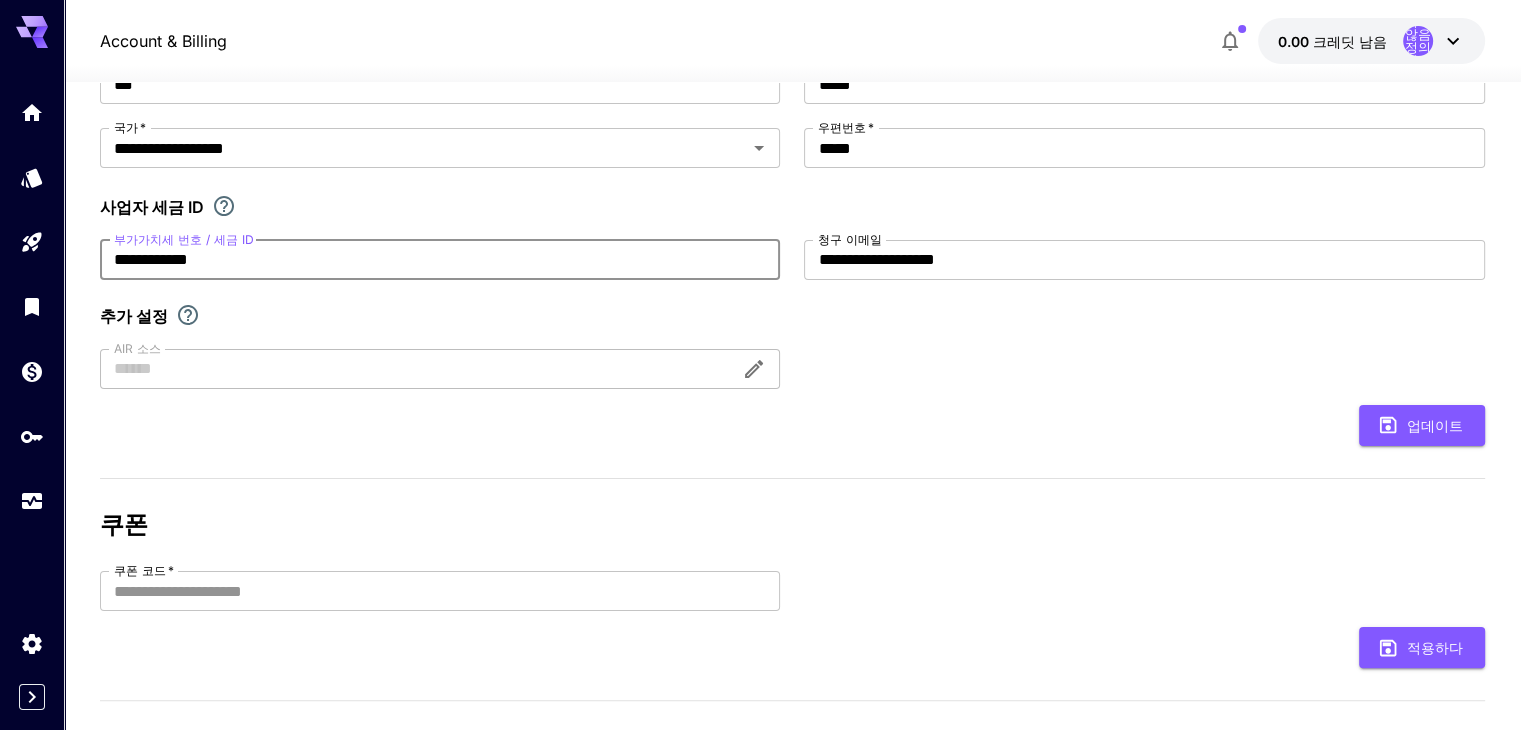 click on "**********" at bounding box center (440, 260) 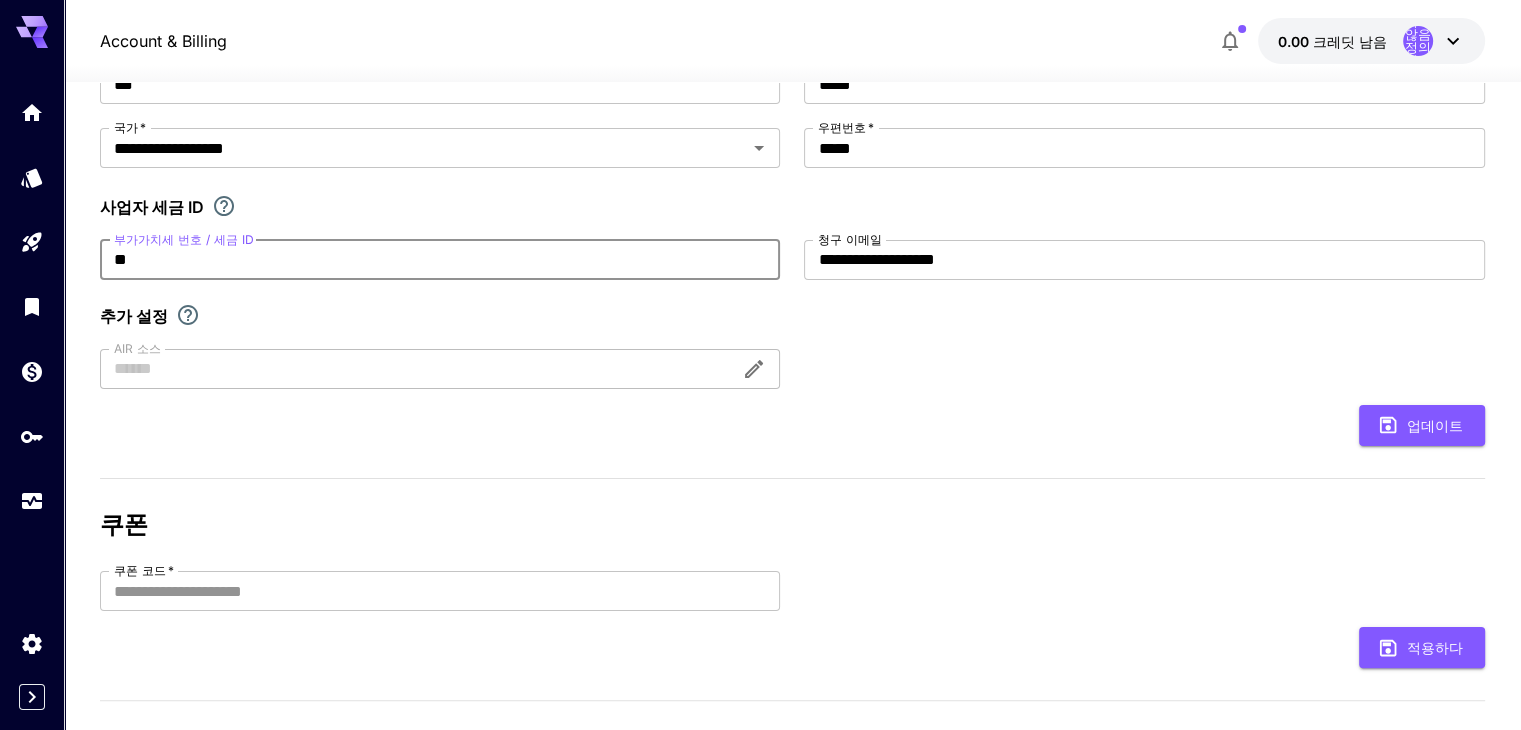 type on "*" 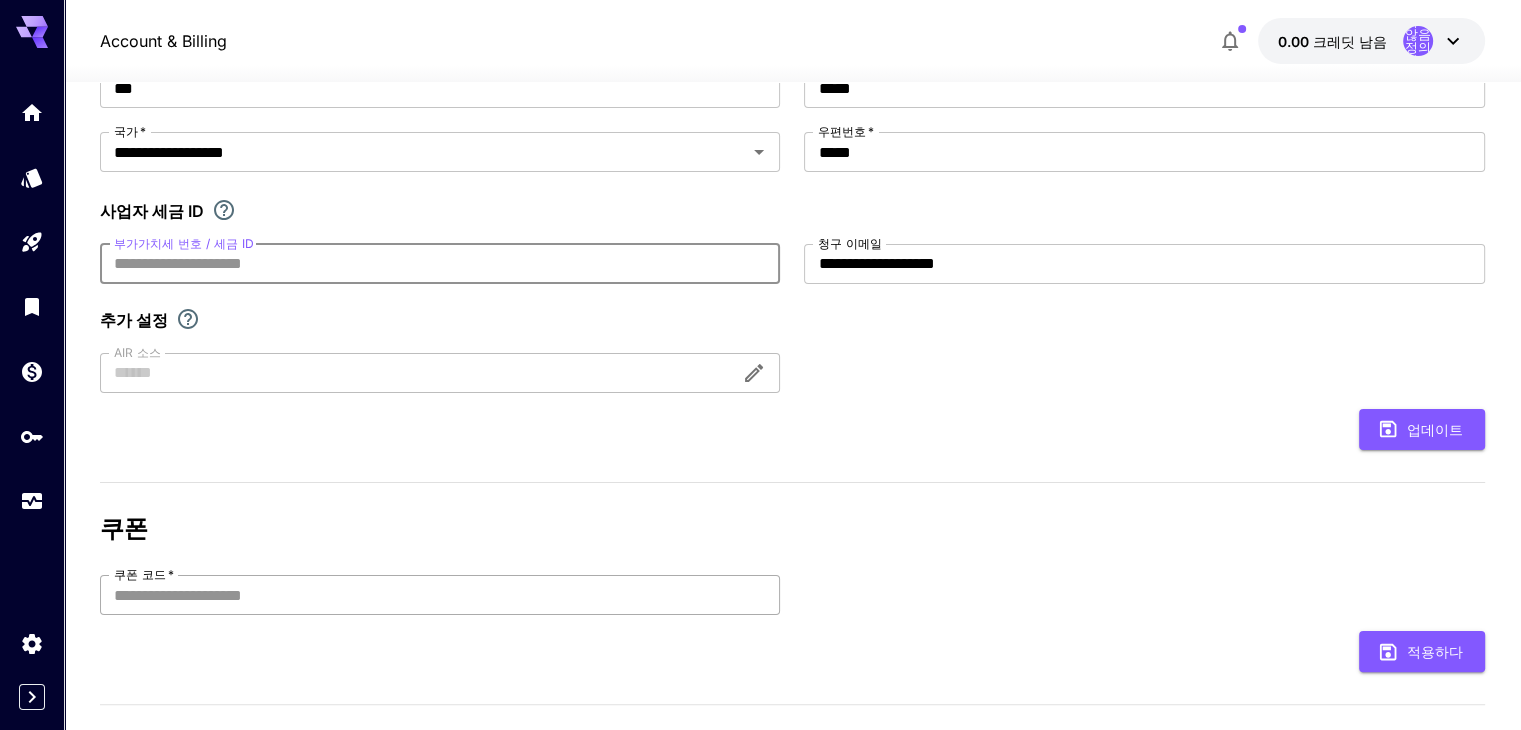 scroll, scrollTop: 400, scrollLeft: 0, axis: vertical 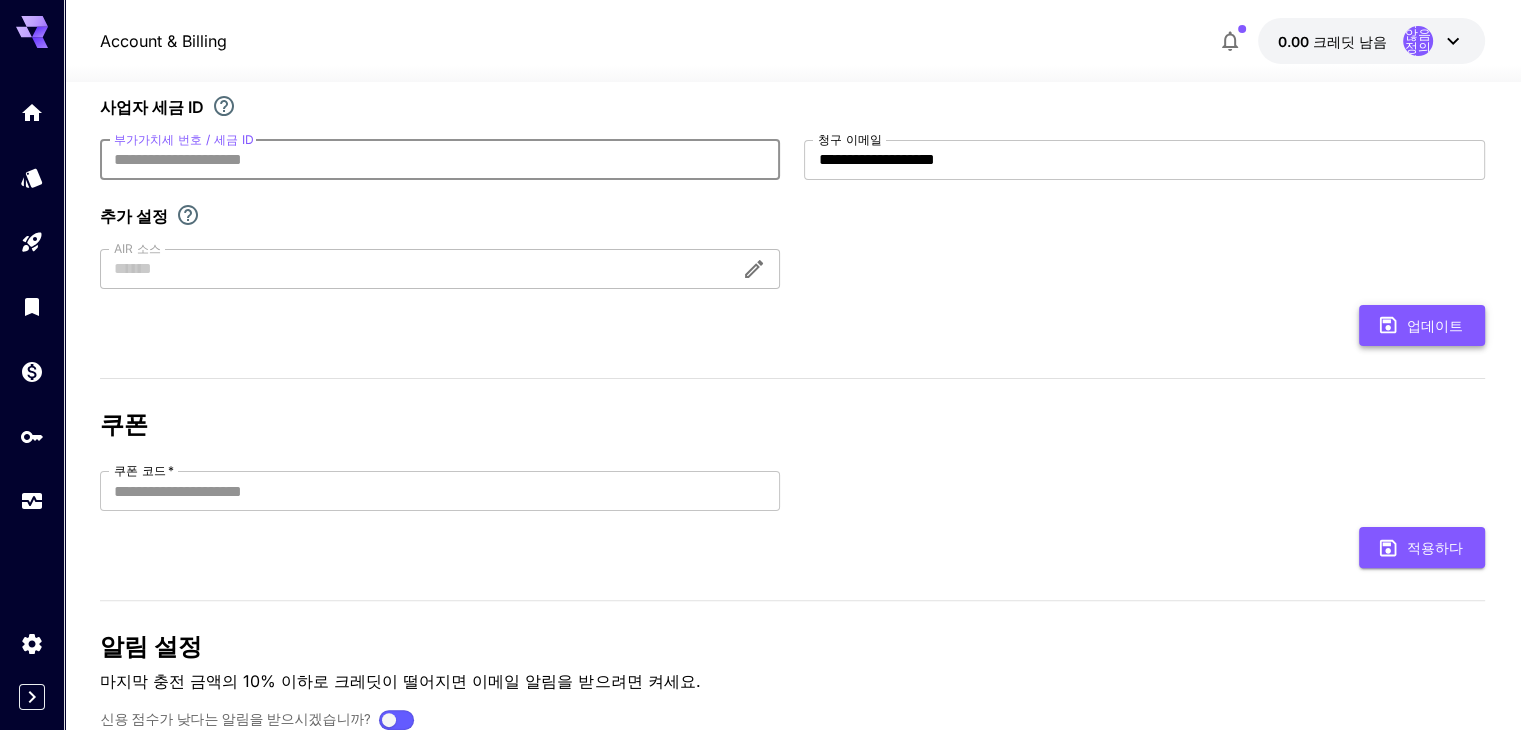 type 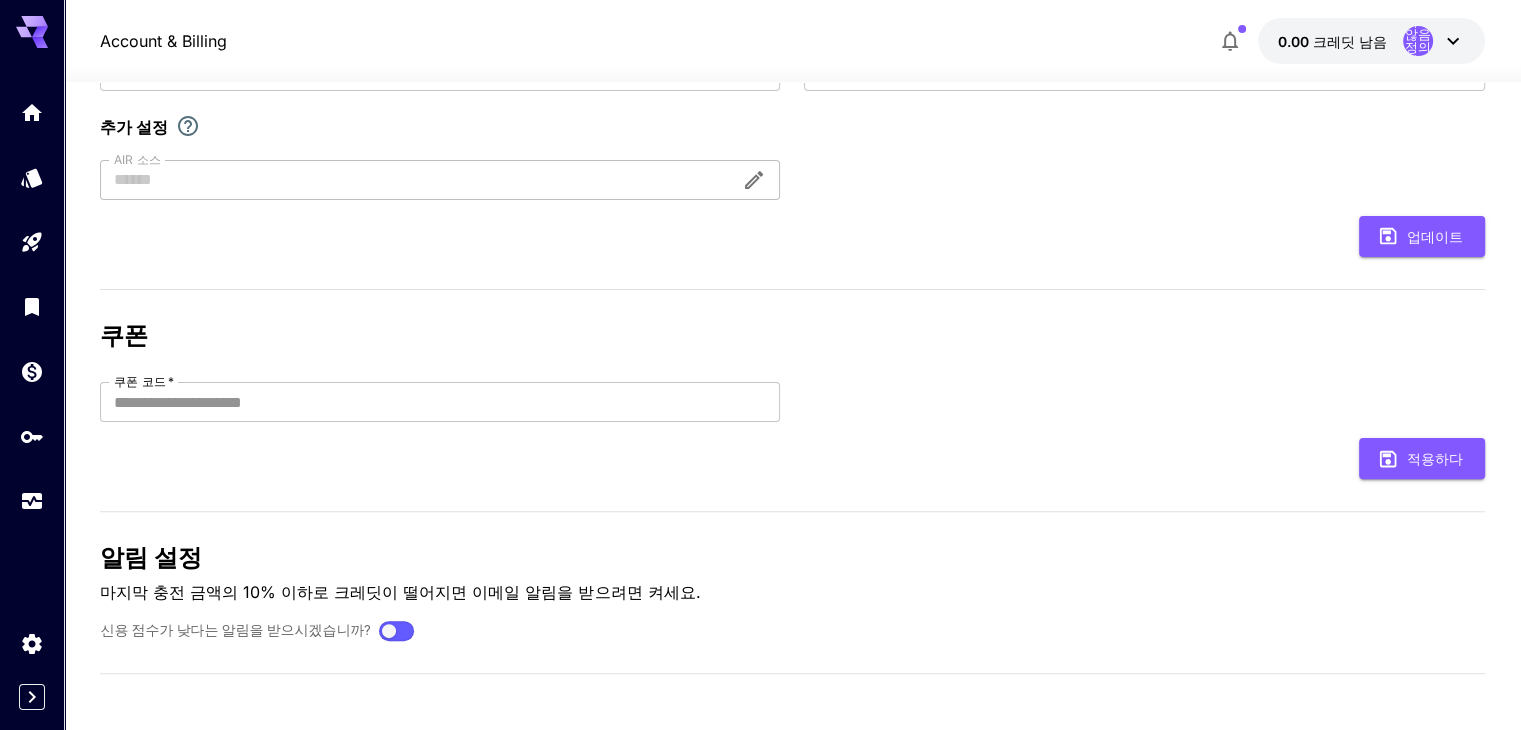 scroll, scrollTop: 492, scrollLeft: 0, axis: vertical 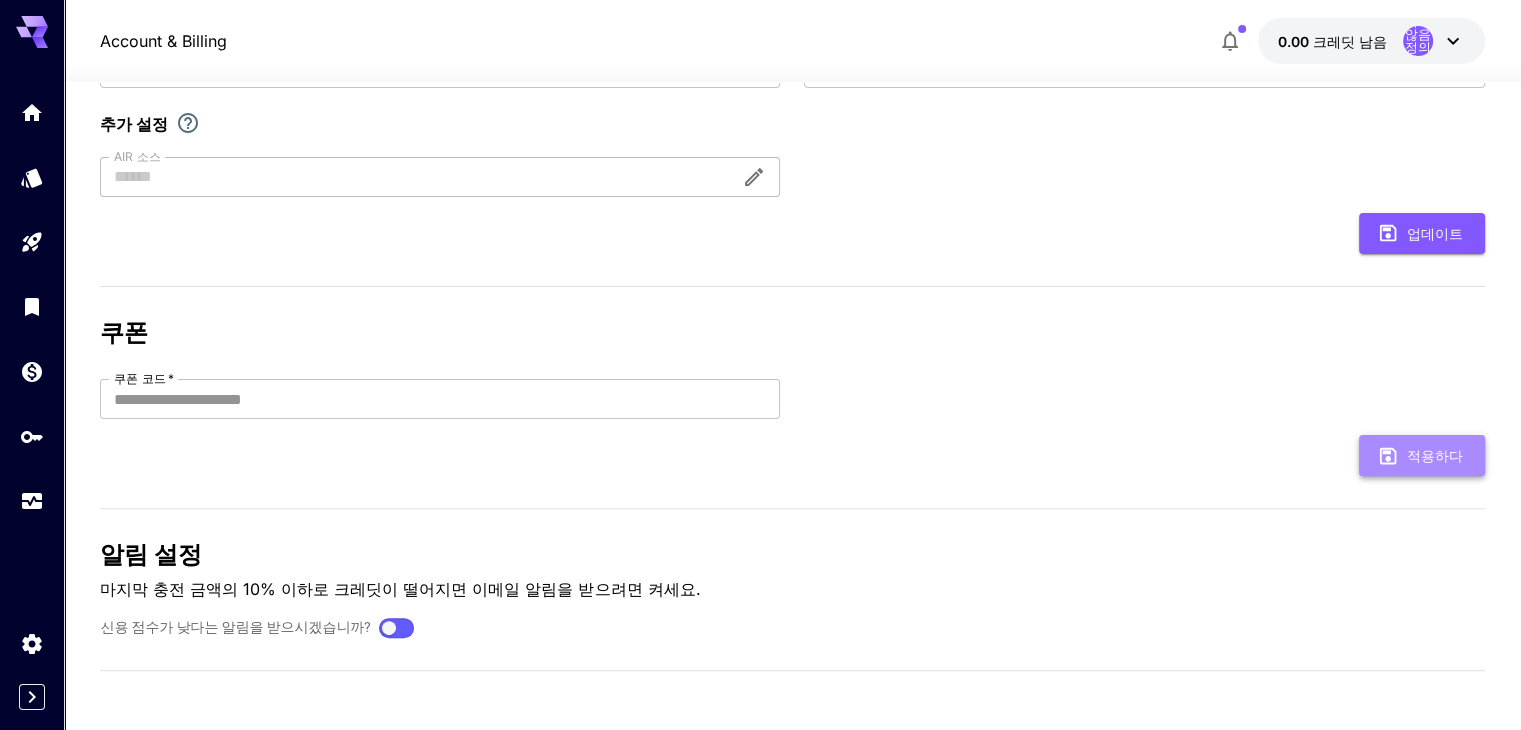 click on "적용하다" at bounding box center [1435, 455] 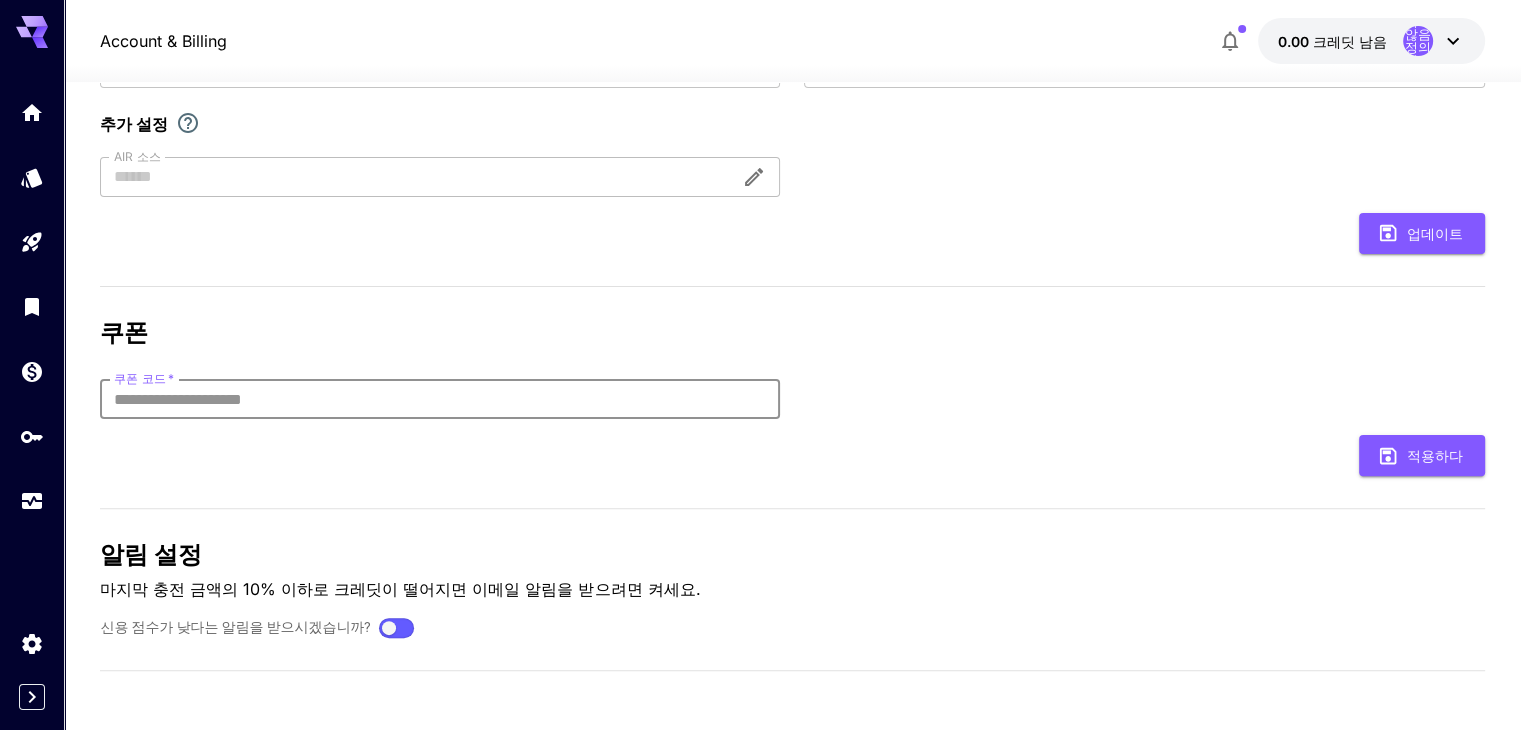 click on "쿠폰 코드    *" at bounding box center [440, 399] 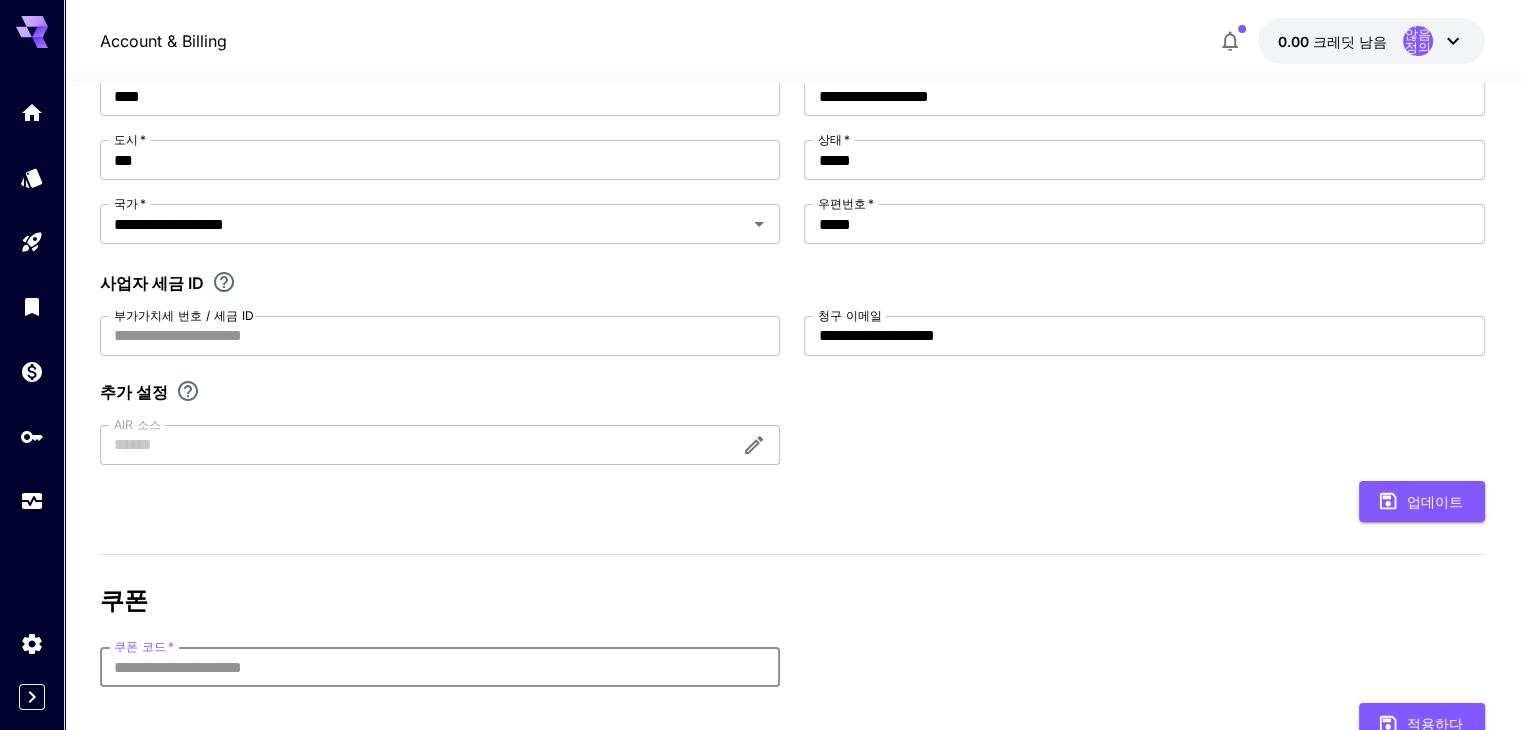 scroll, scrollTop: 192, scrollLeft: 0, axis: vertical 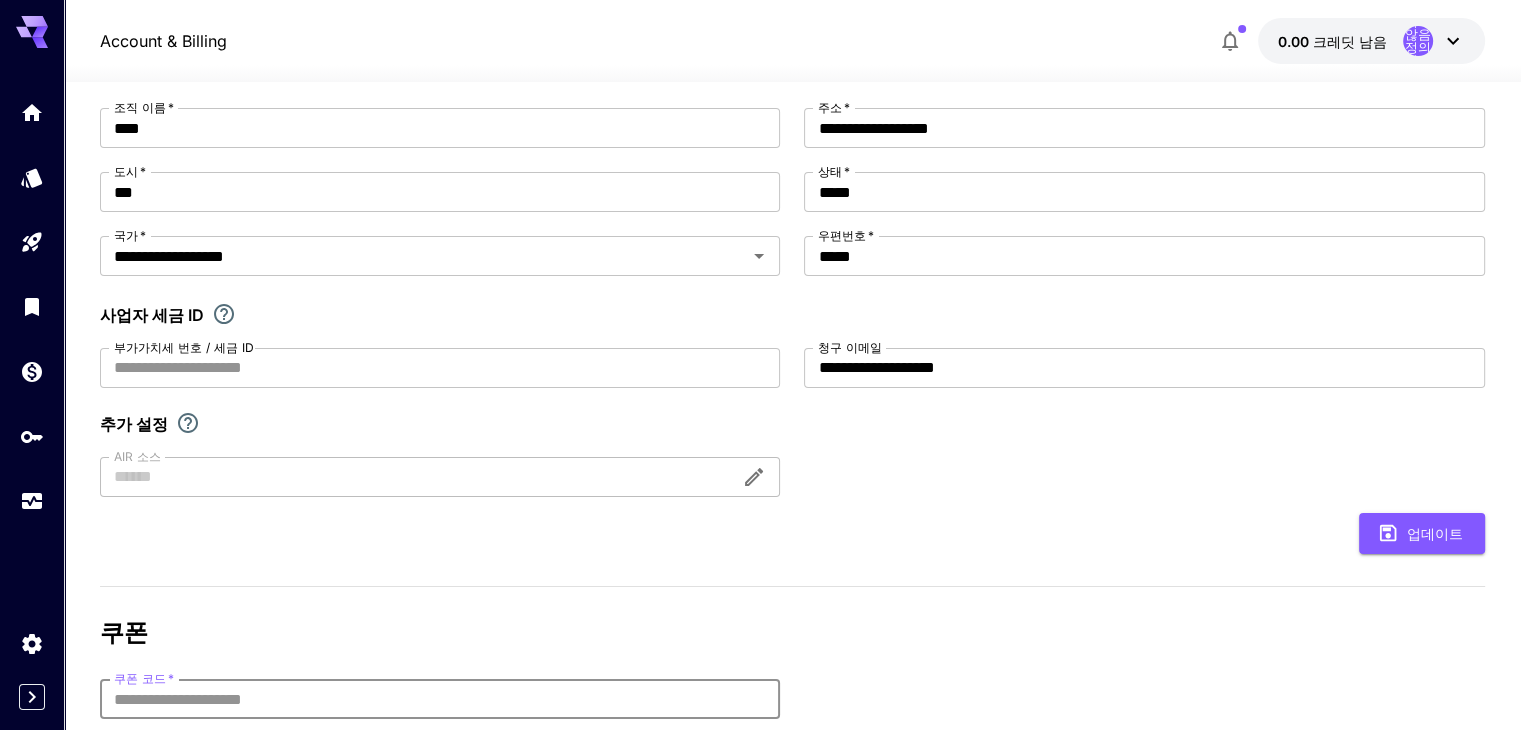 click on "쿠폰 쿠폰 코드    * 쿠폰 코드    * 적용하다" at bounding box center (792, 697) 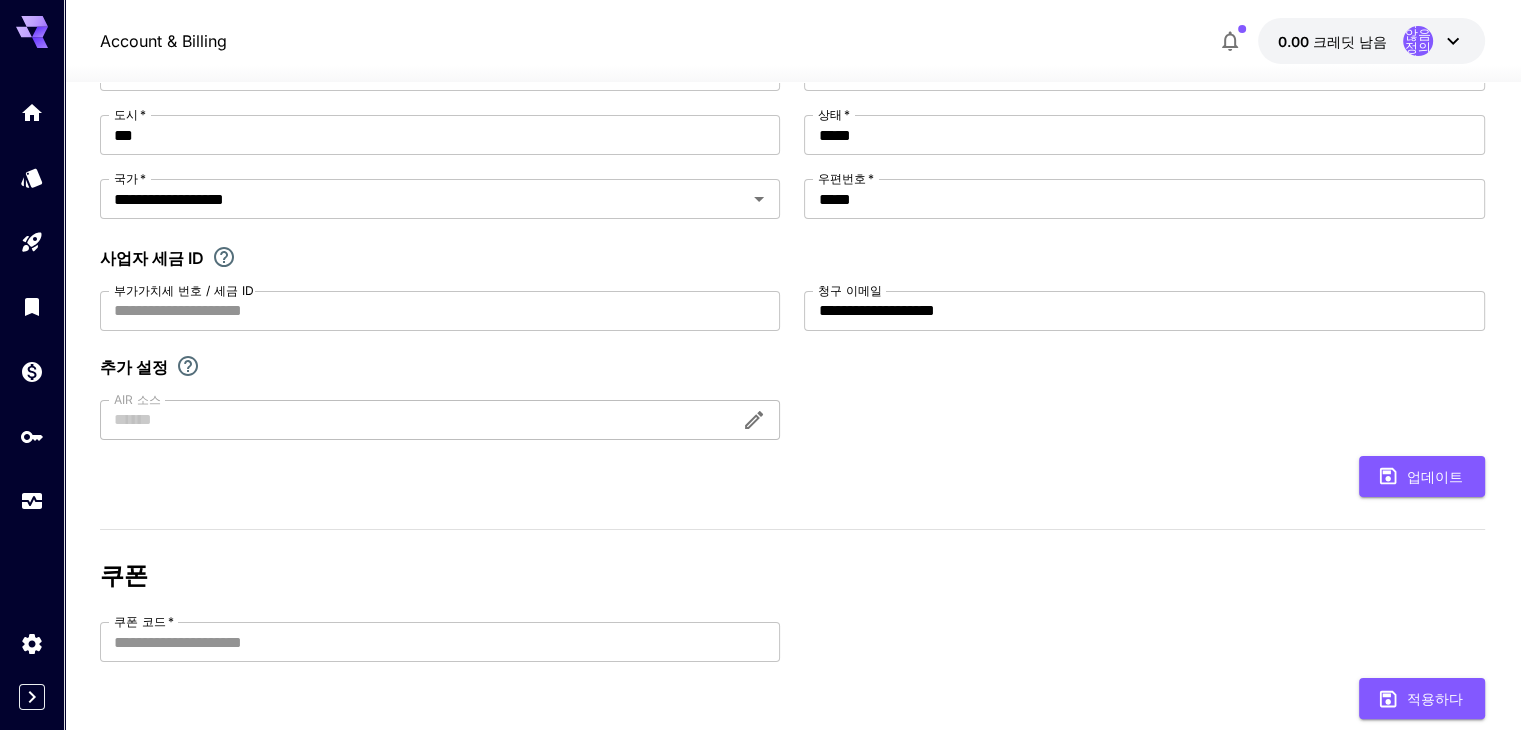 scroll, scrollTop: 492, scrollLeft: 0, axis: vertical 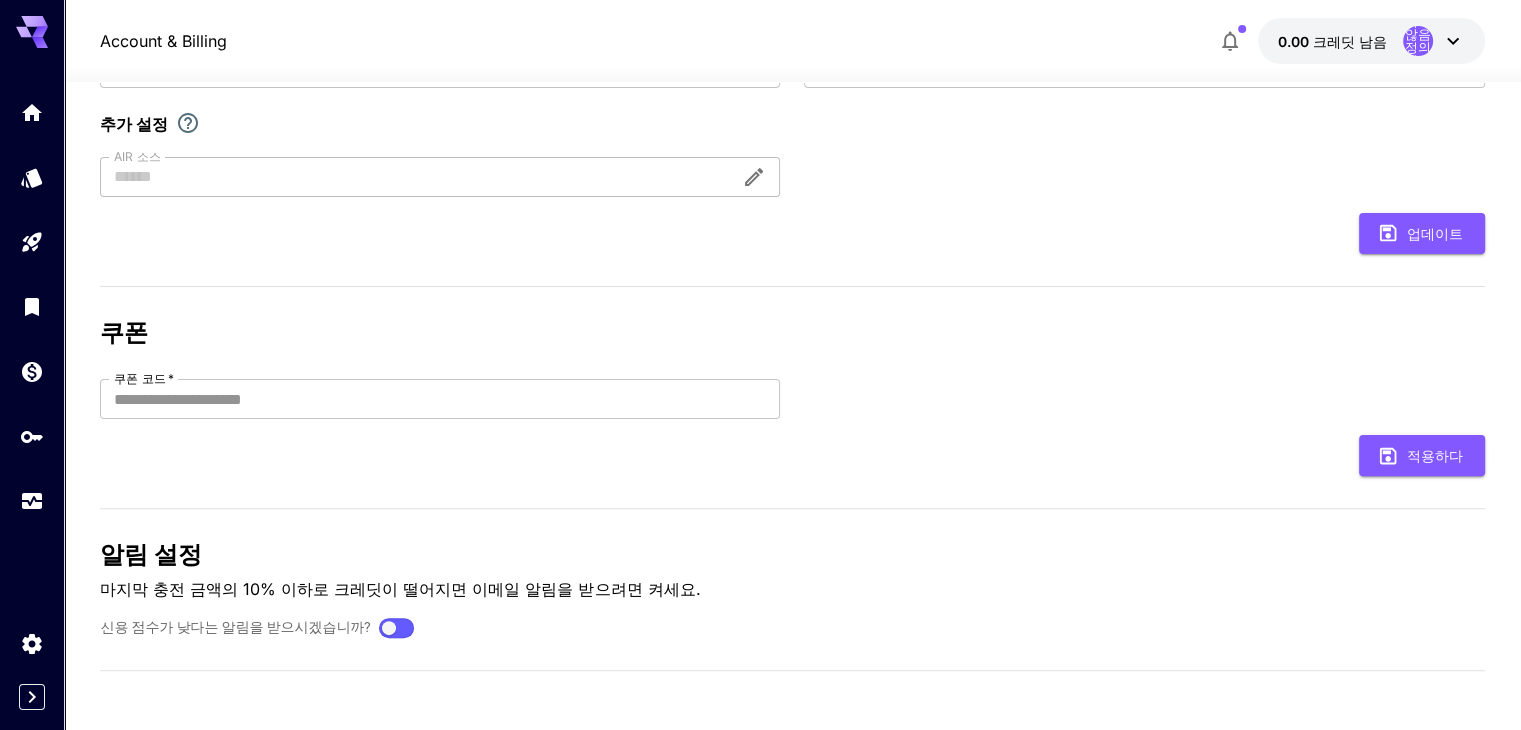 click on "업데이트" at bounding box center [792, 233] 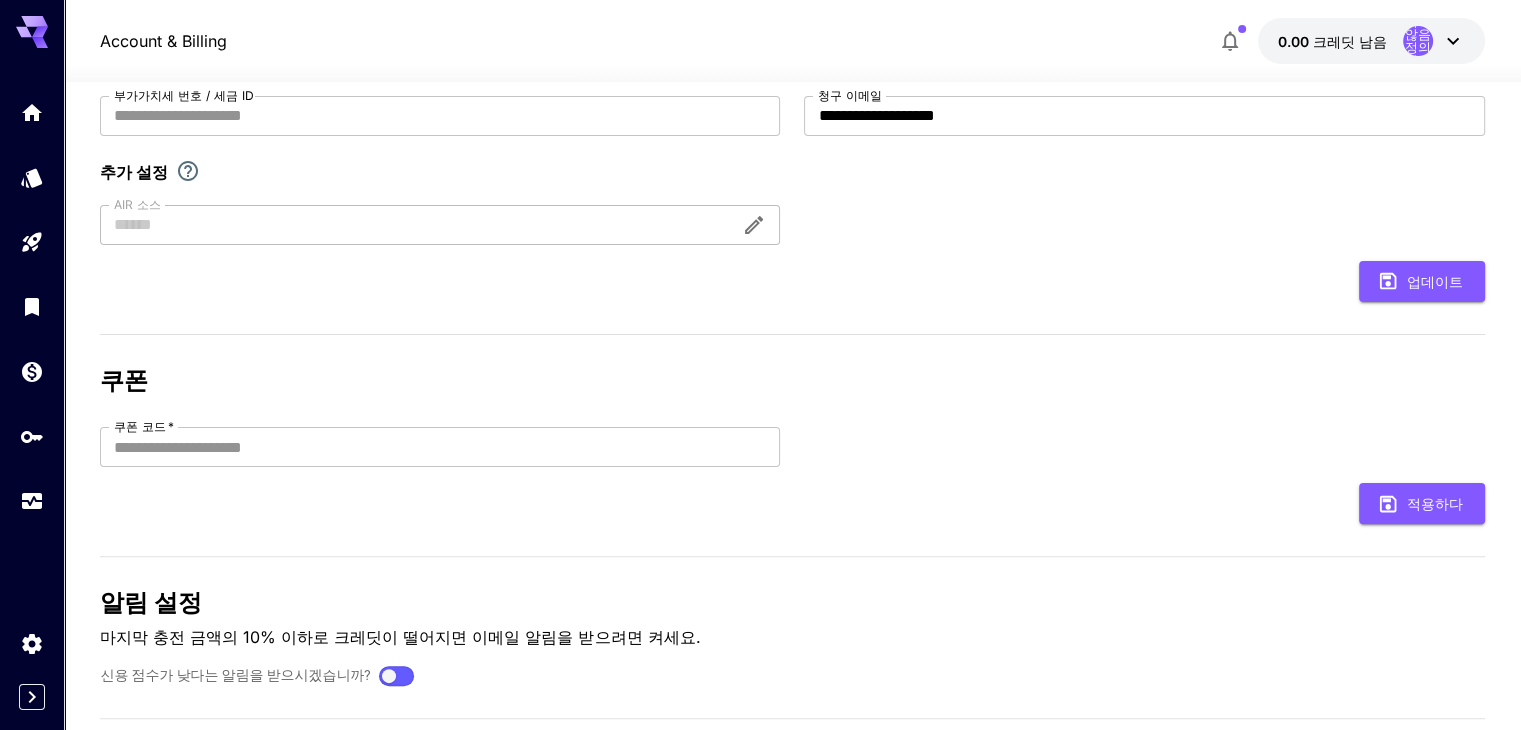 scroll, scrollTop: 492, scrollLeft: 0, axis: vertical 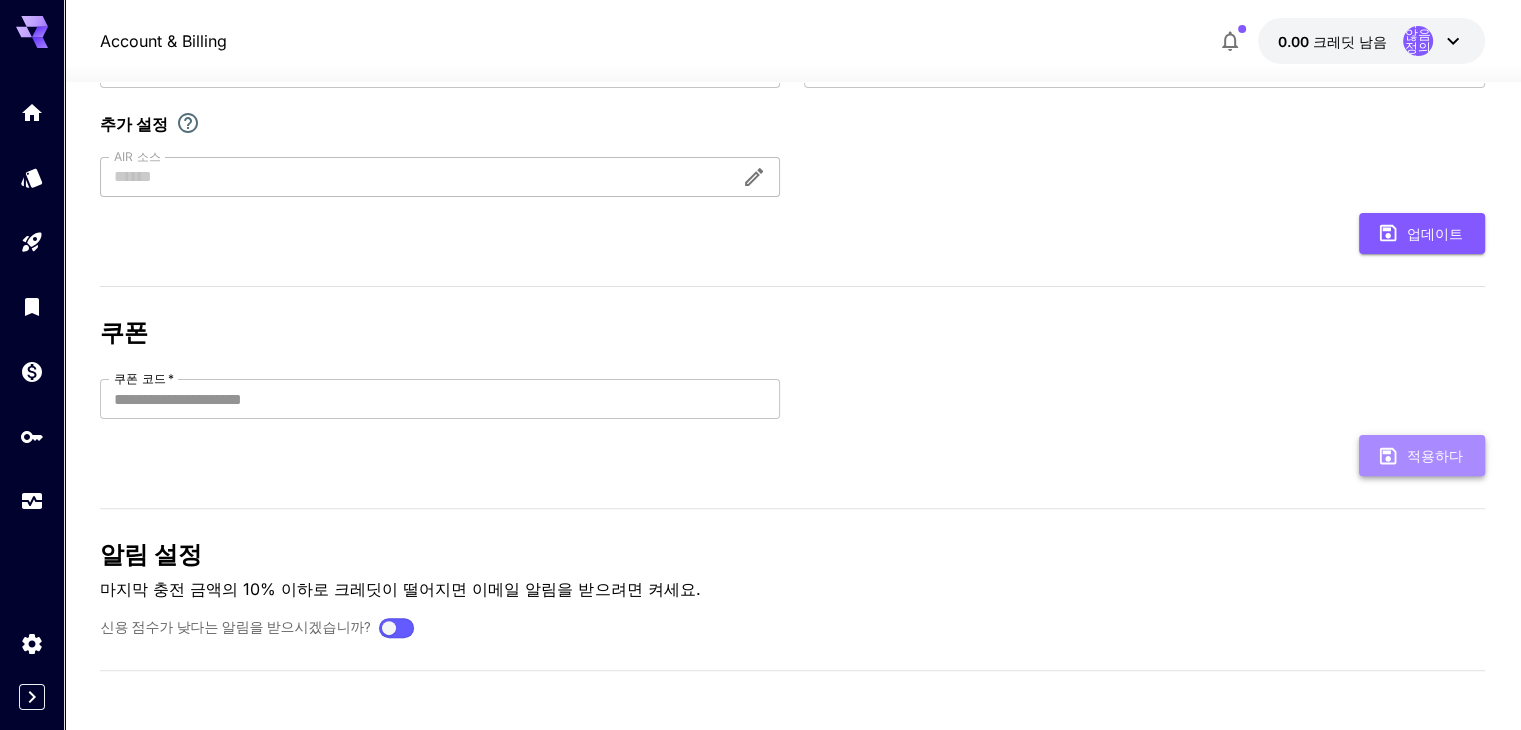 click on "적용하다" at bounding box center (1435, 455) 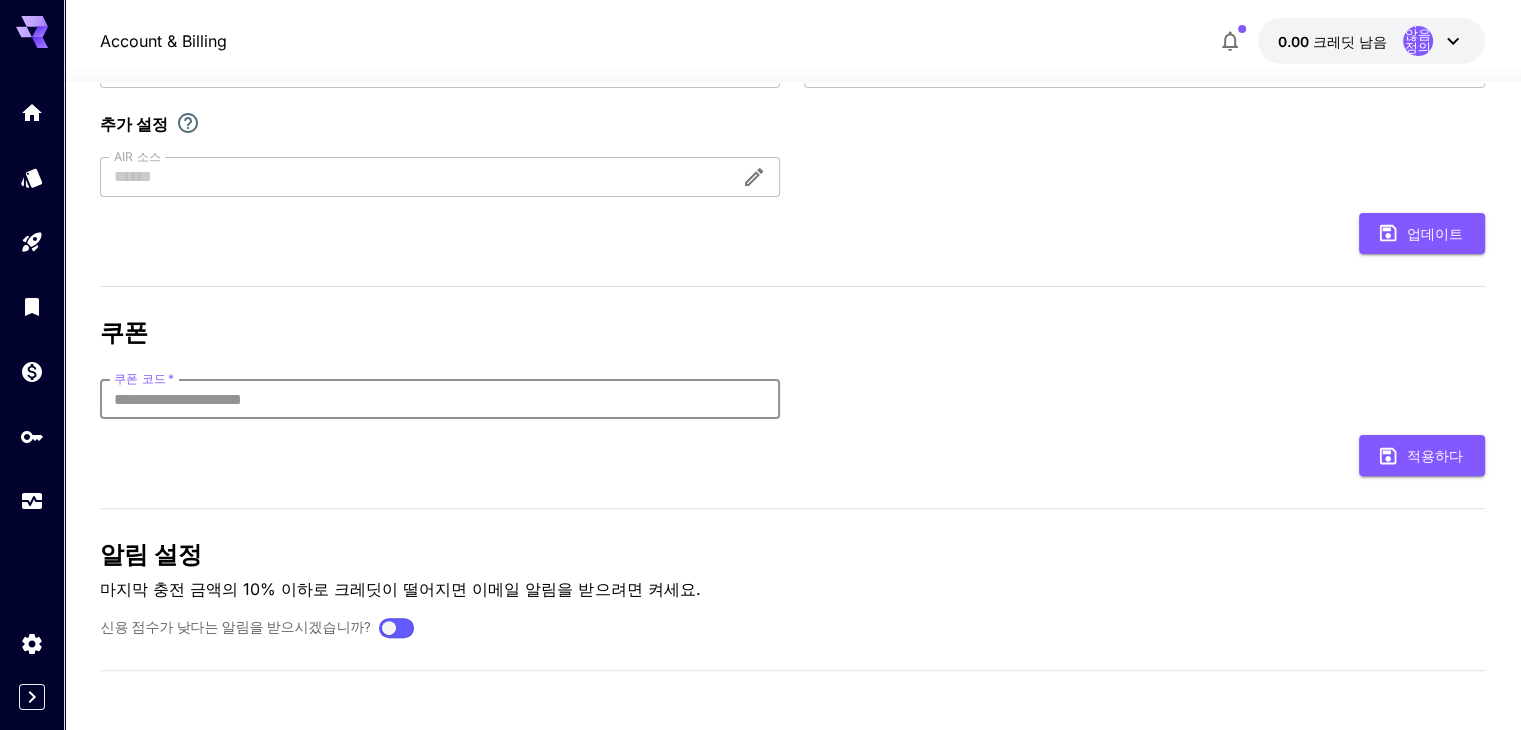 click on "쿠폰 코드    *" at bounding box center [440, 399] 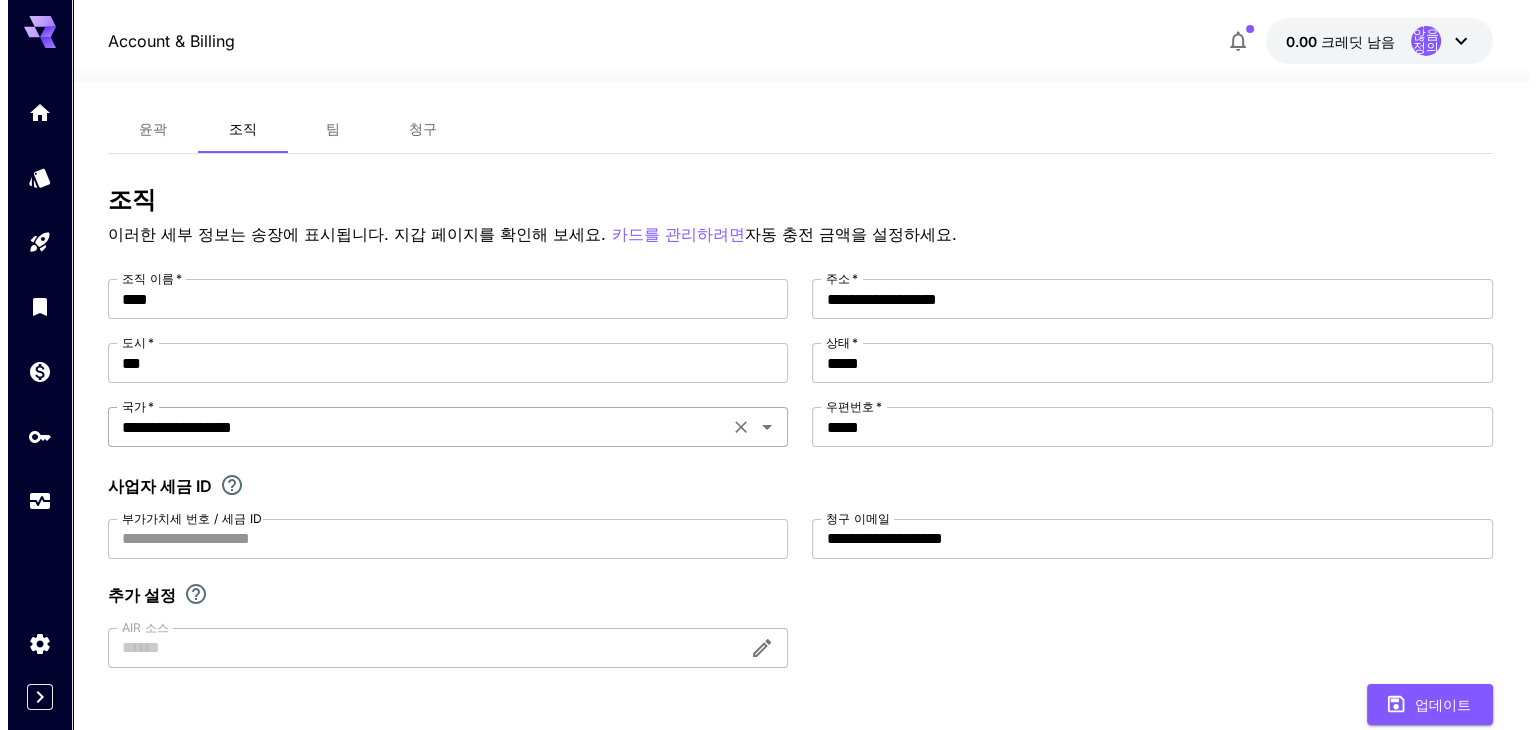 scroll, scrollTop: 0, scrollLeft: 0, axis: both 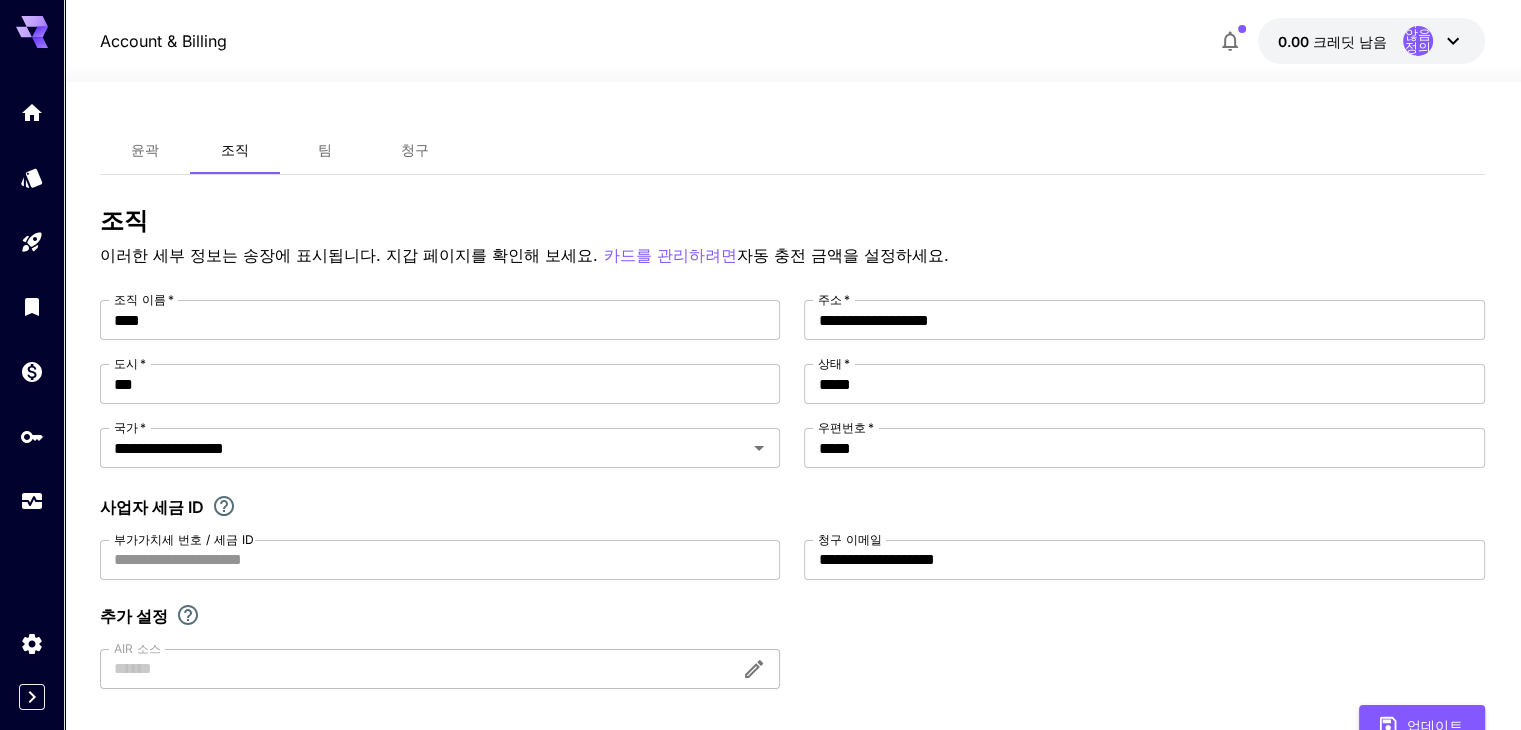 click on "정의되지 않음정의되지 않음" at bounding box center (1418, 40) 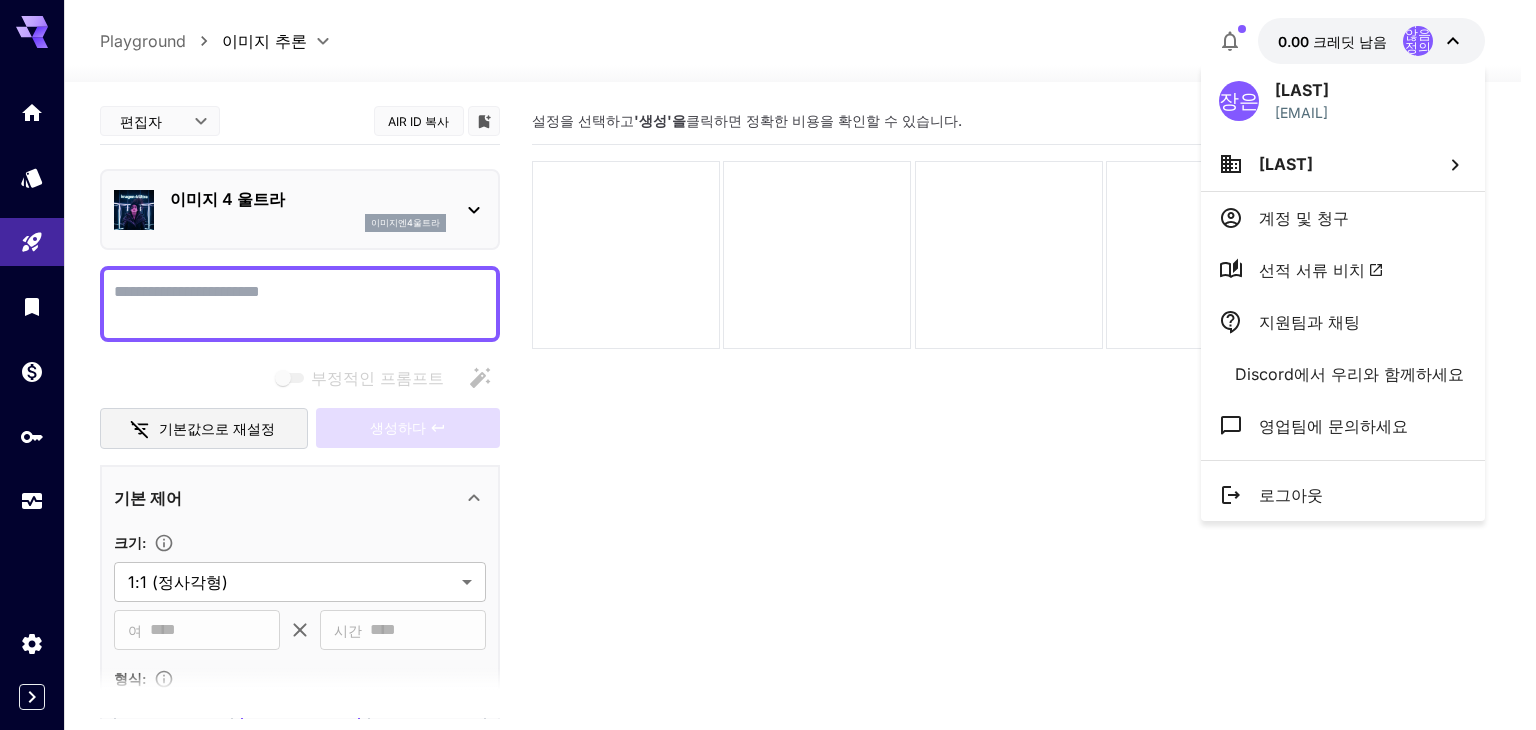 click at bounding box center [768, 365] 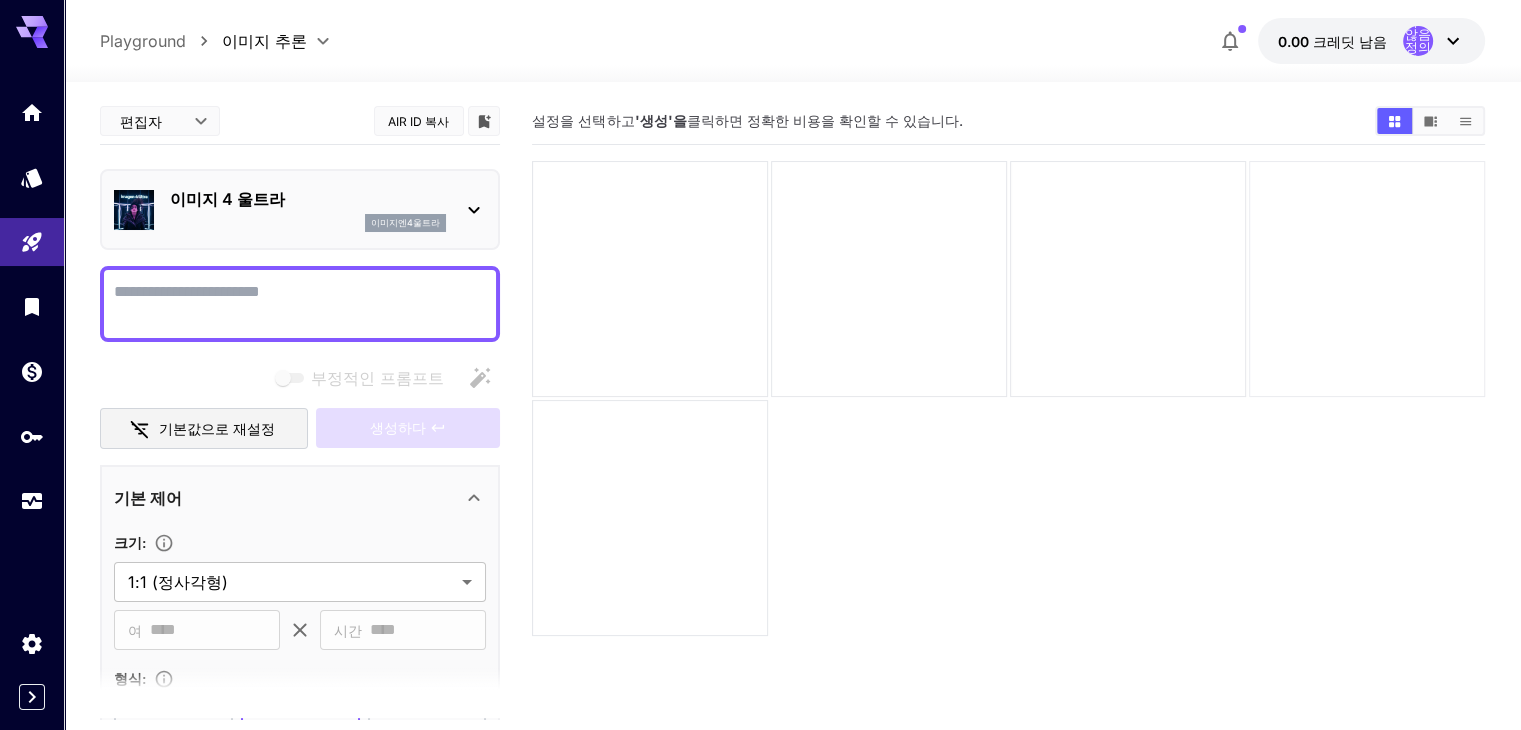 drag, startPoint x: 1325, startPoint y: 0, endPoint x: 1271, endPoint y: 313, distance: 317.624 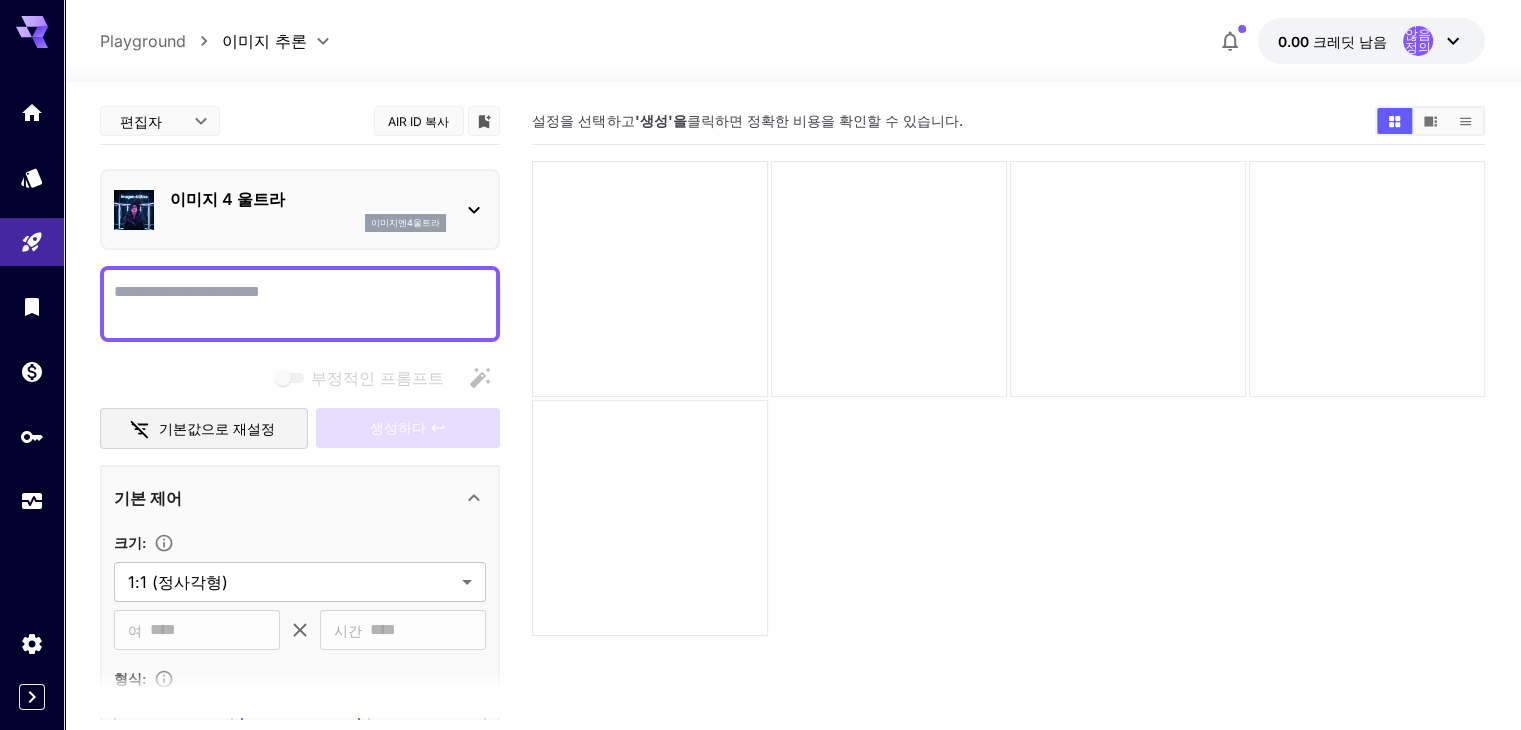 drag, startPoint x: 1420, startPoint y: 2, endPoint x: 1157, endPoint y: 408, distance: 483.74063 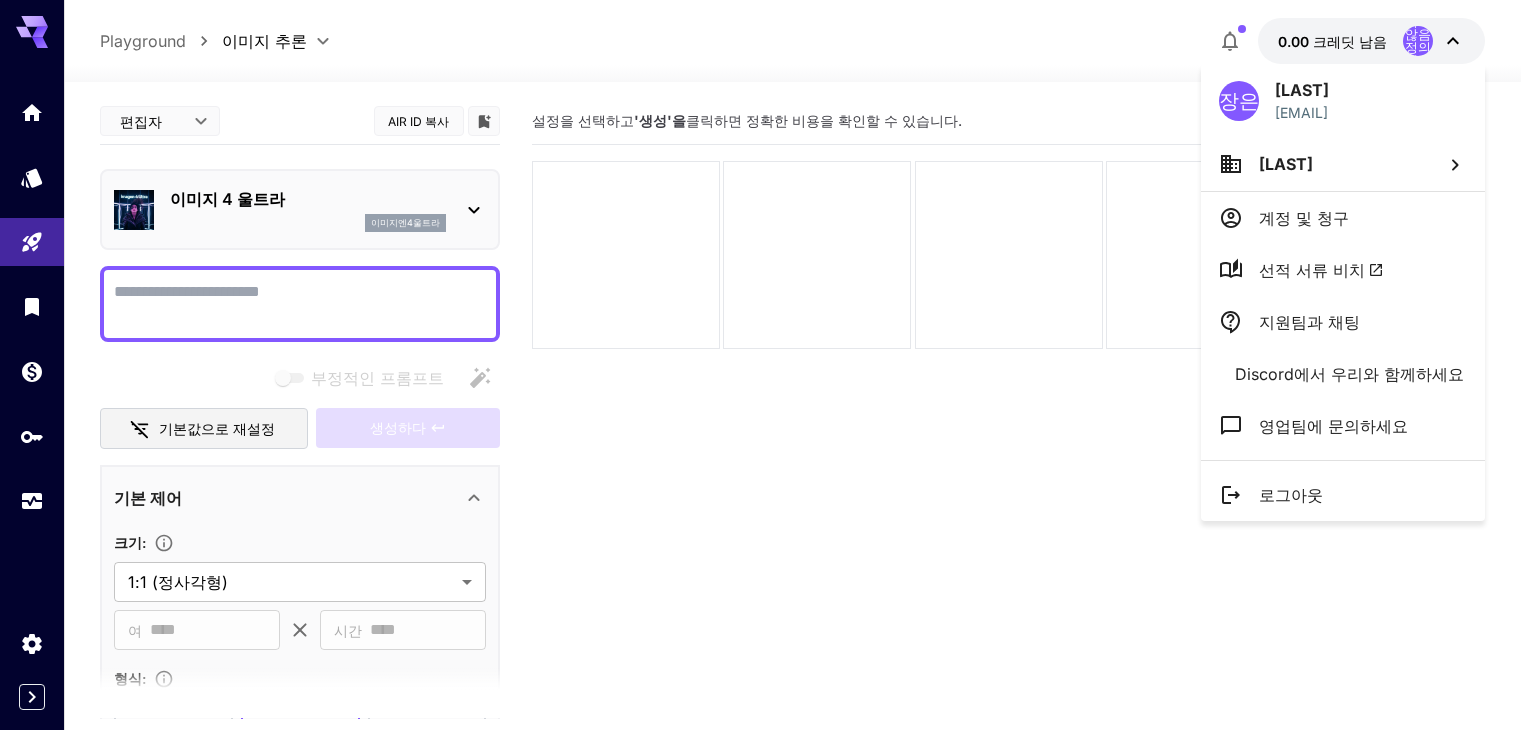 click at bounding box center (768, 365) 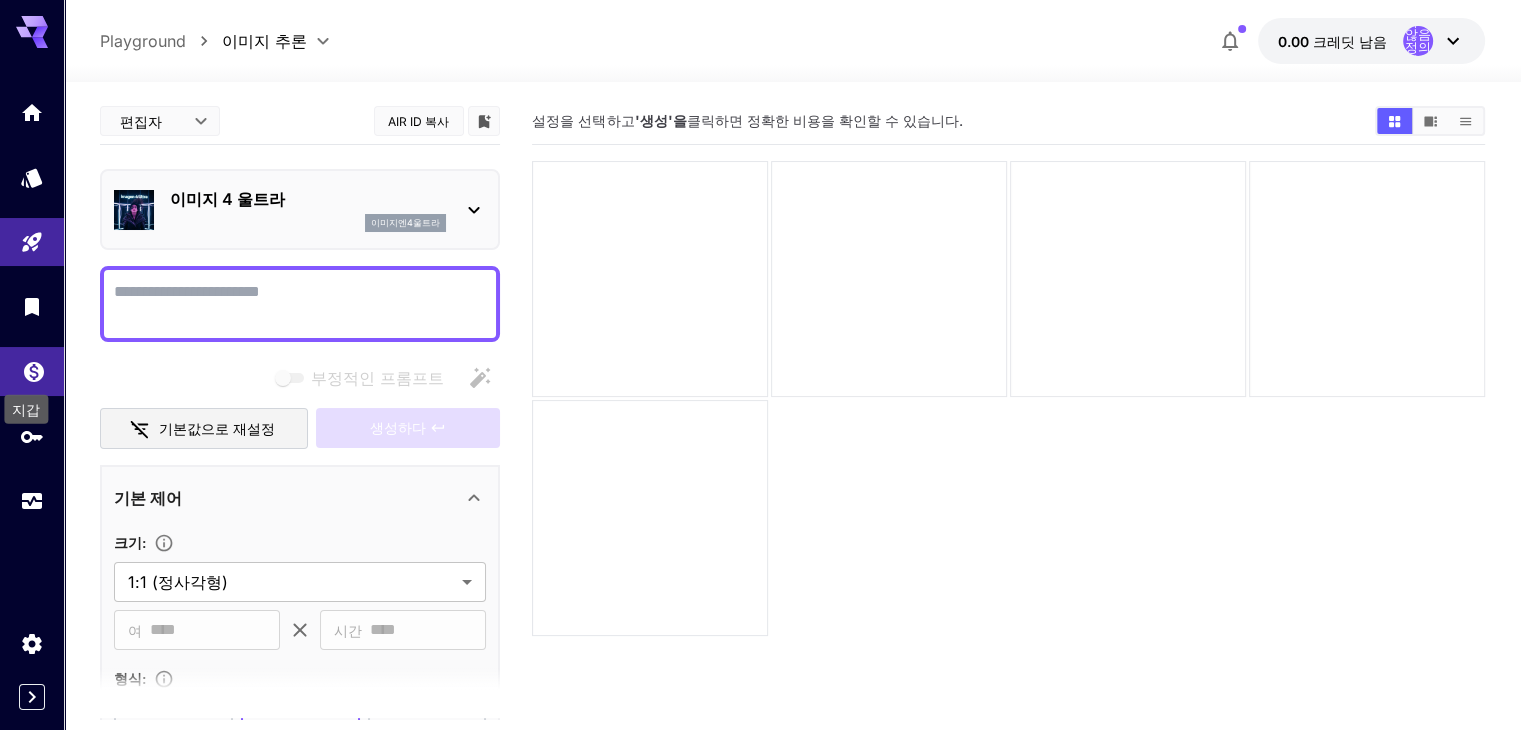 click 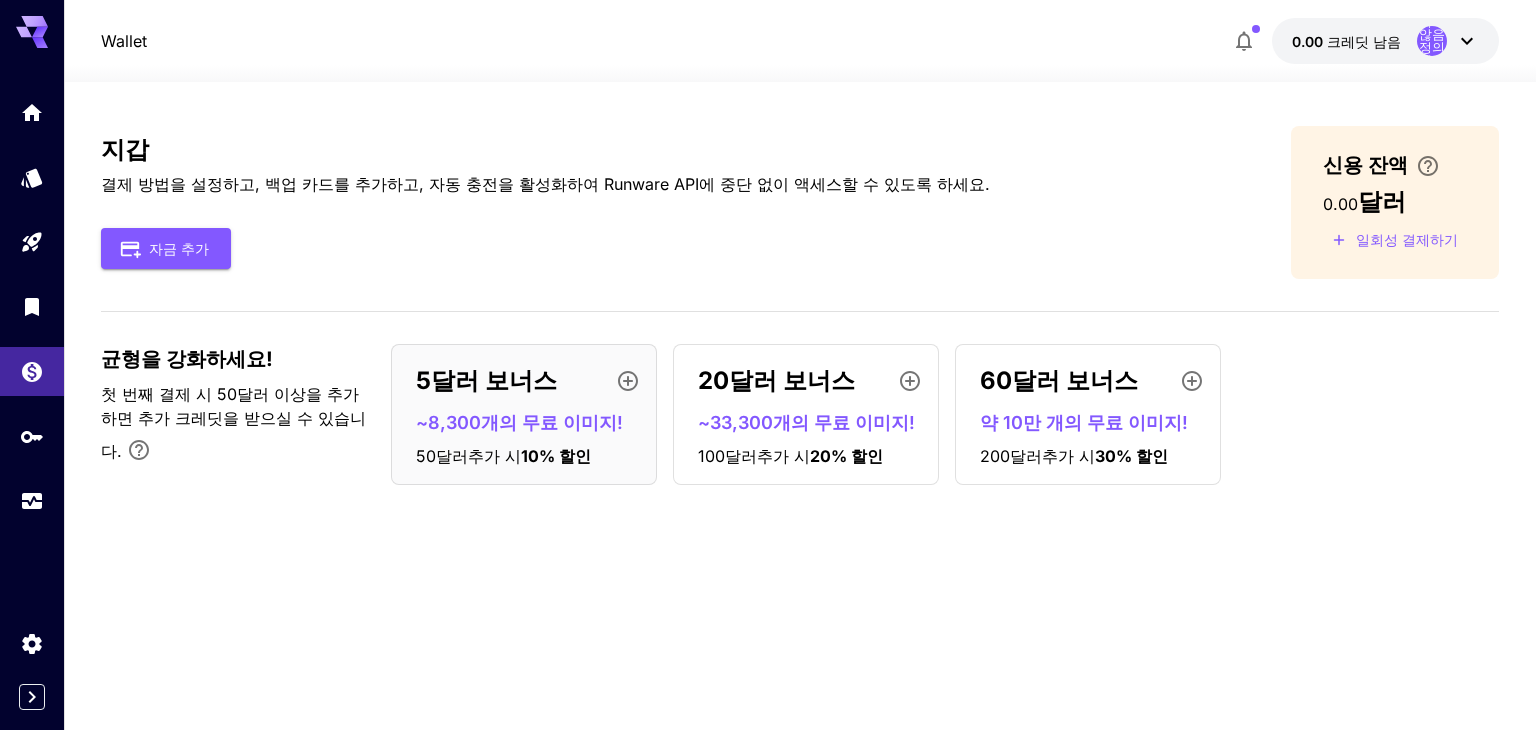 click on "50달러  추가 시  10  % 할인" at bounding box center (532, 456) 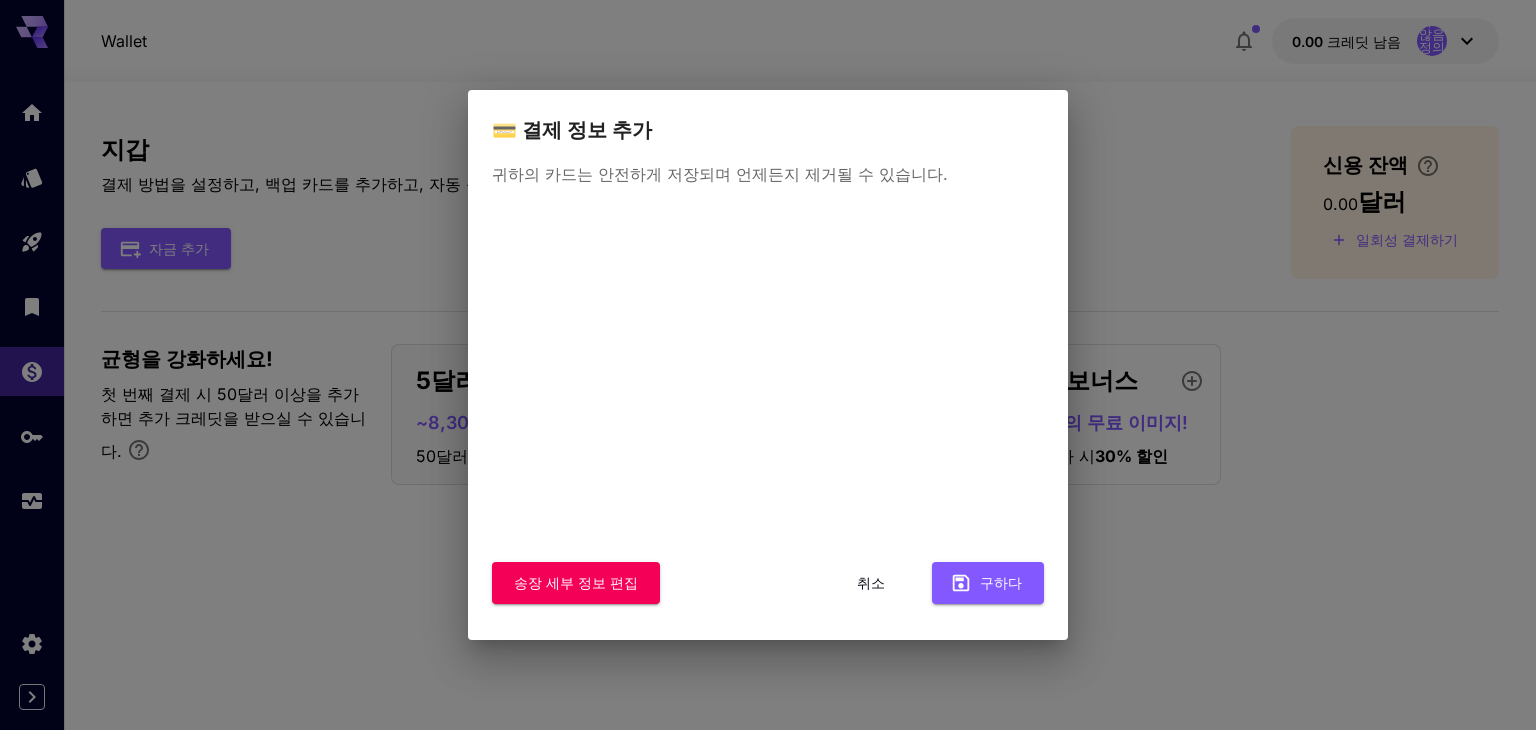 click on "취소" at bounding box center (871, 582) 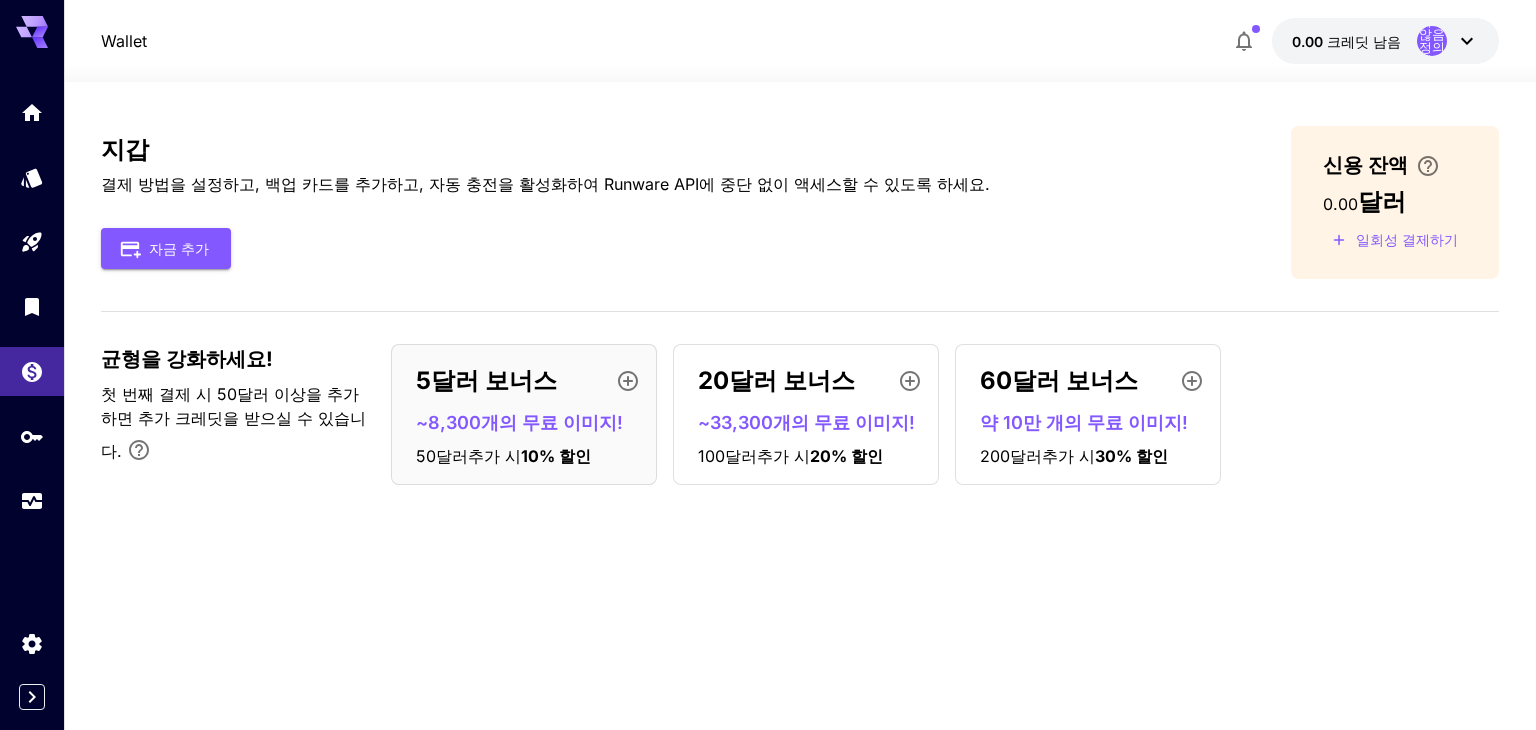 click 